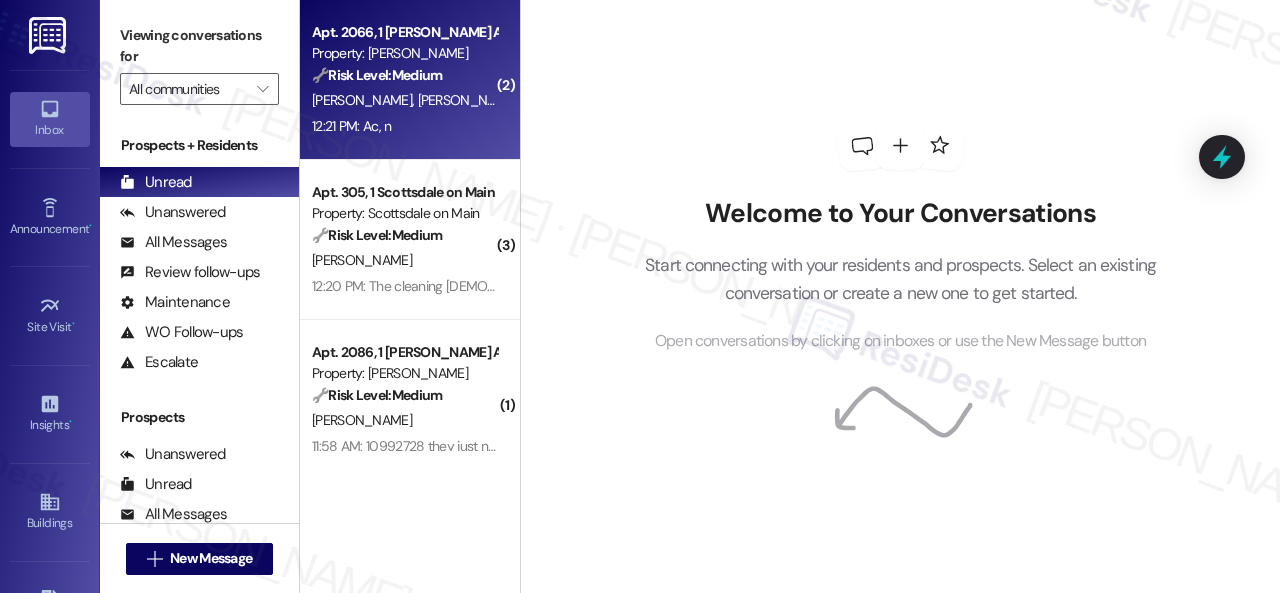 scroll, scrollTop: 0, scrollLeft: 0, axis: both 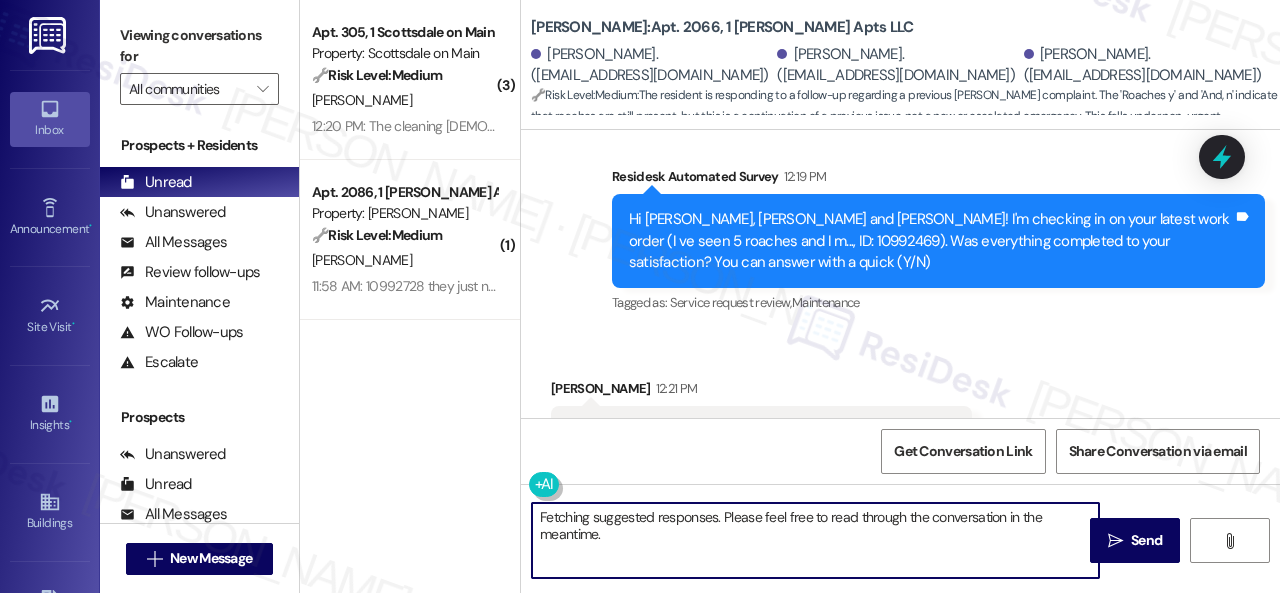 drag, startPoint x: 633, startPoint y: 540, endPoint x: 427, endPoint y: 445, distance: 226.85017 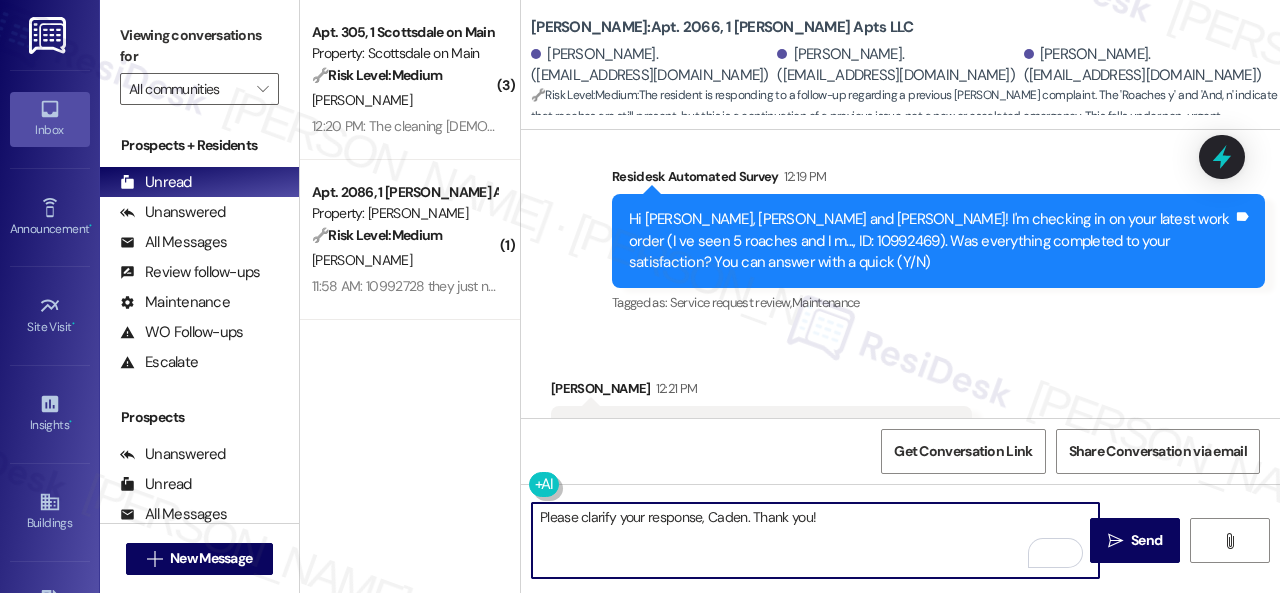 type on "Please clarify your response, Caden. Thank you!" 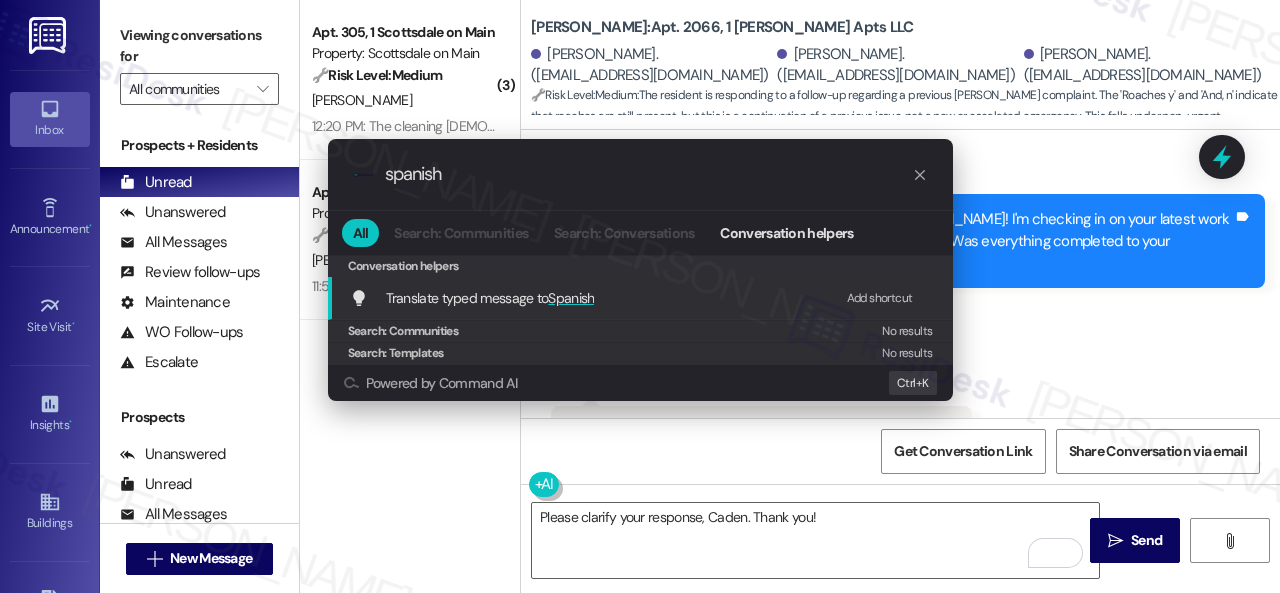 type on "spanish" 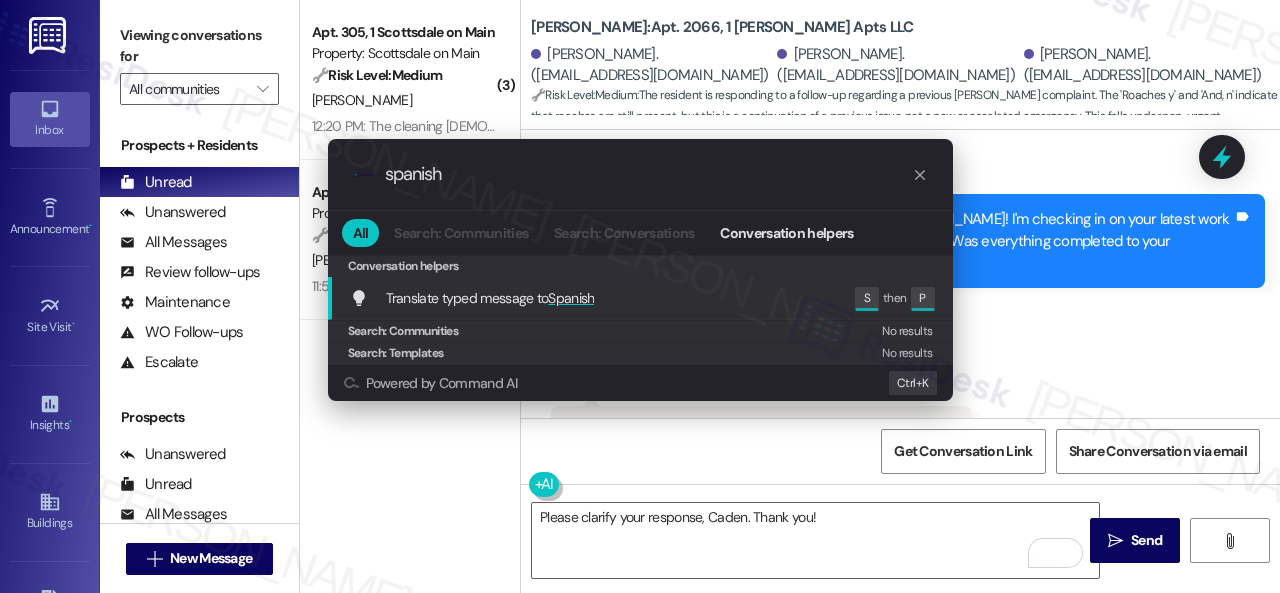 click on "Translate typed message to  Spanish" at bounding box center [490, 298] 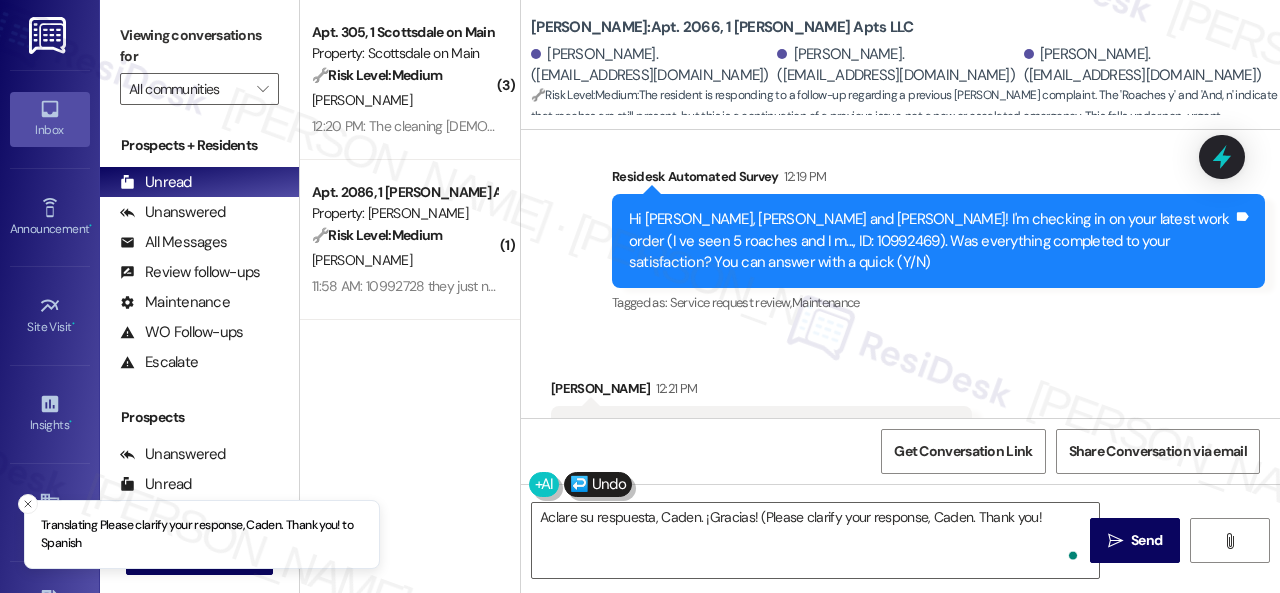 type on "Aclare su respuesta, Caden. ¡Gracias! (Please clarify your response, Caden. Thank you!)" 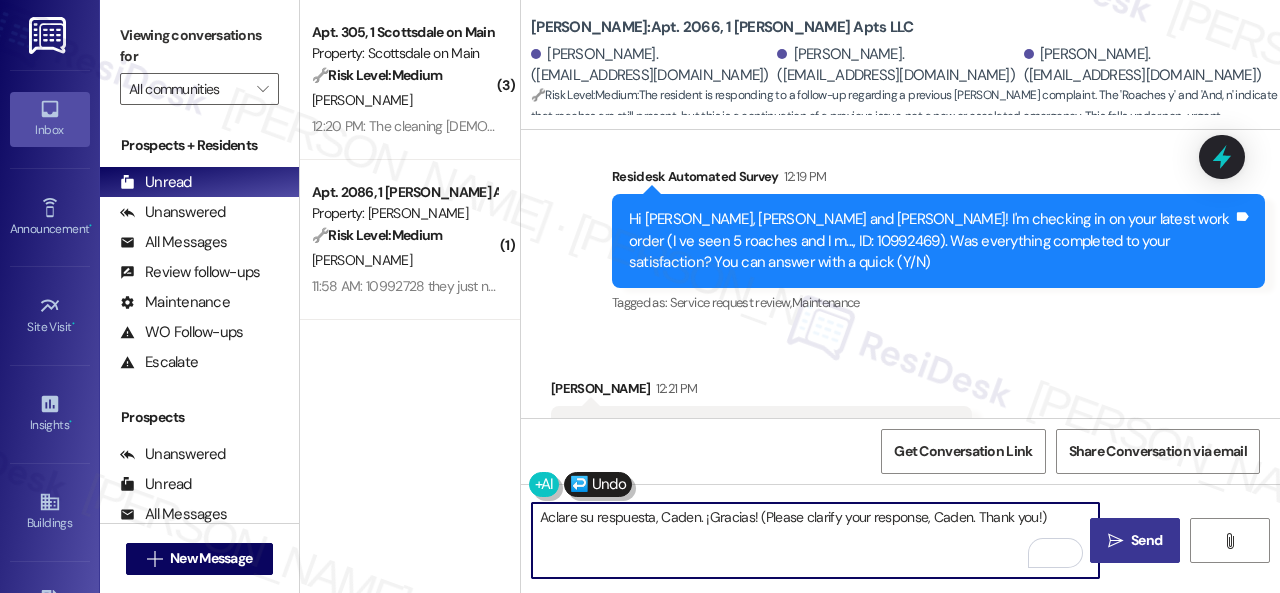 click on "Send" at bounding box center [1146, 540] 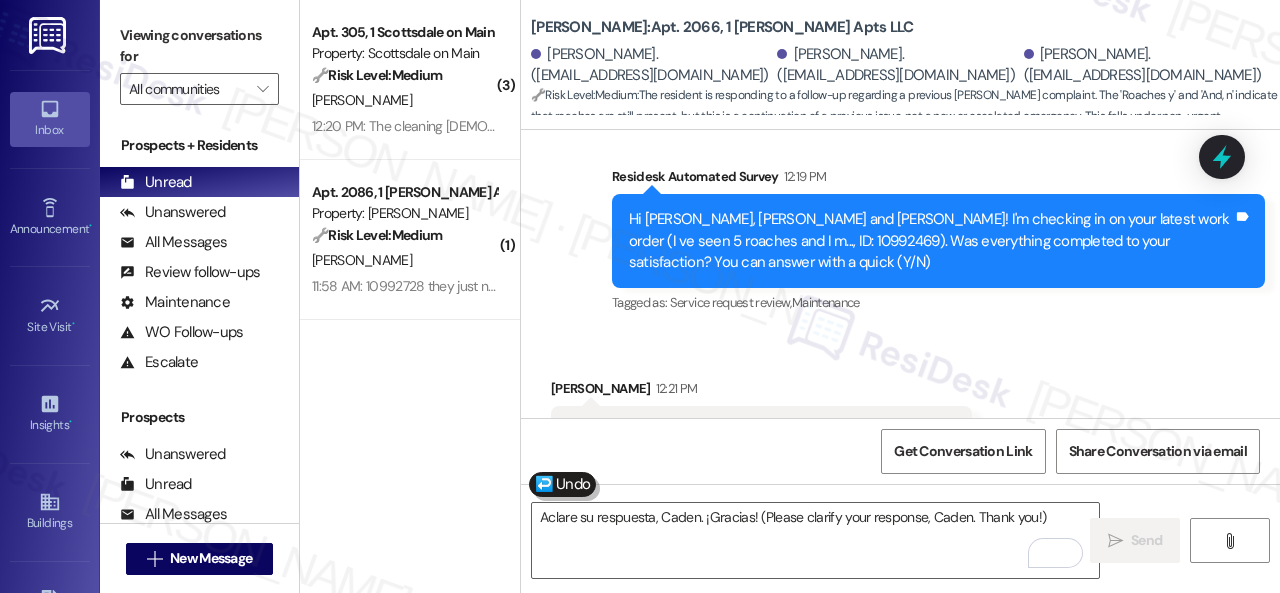 type 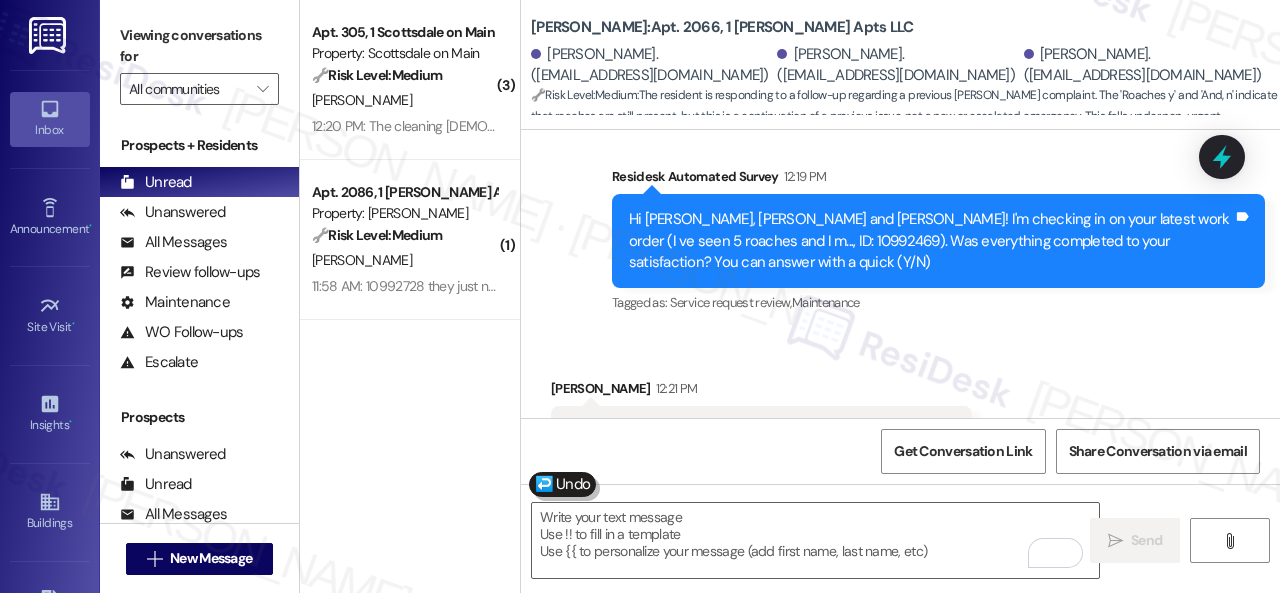 scroll, scrollTop: 8688, scrollLeft: 0, axis: vertical 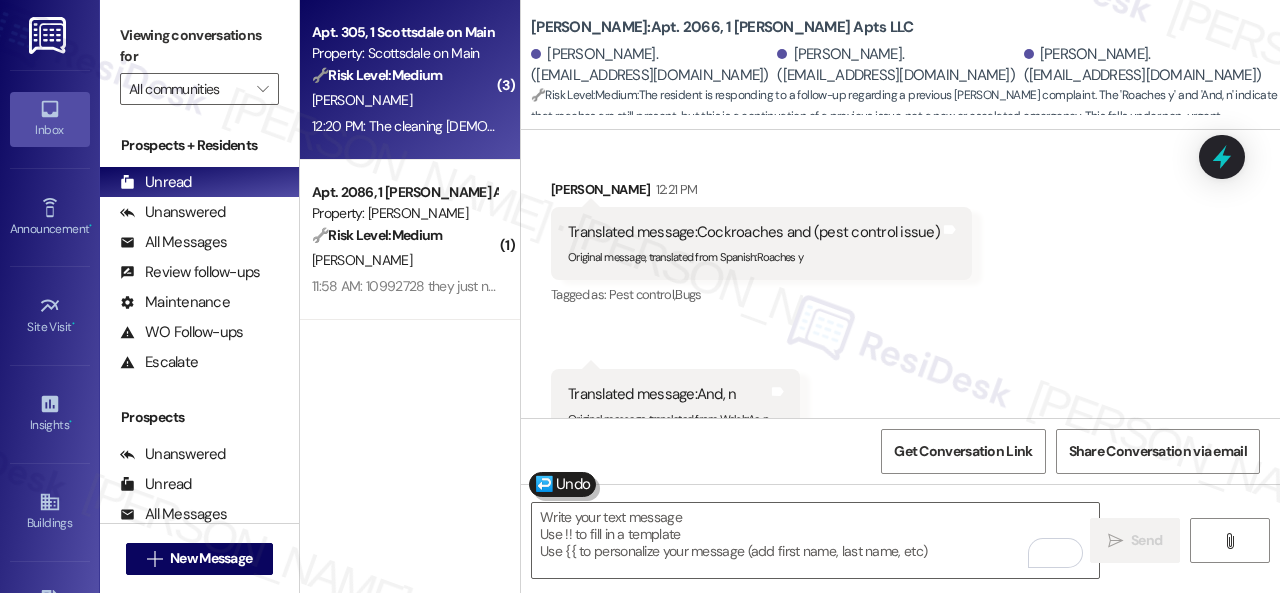click on "[PERSON_NAME]" at bounding box center (404, 100) 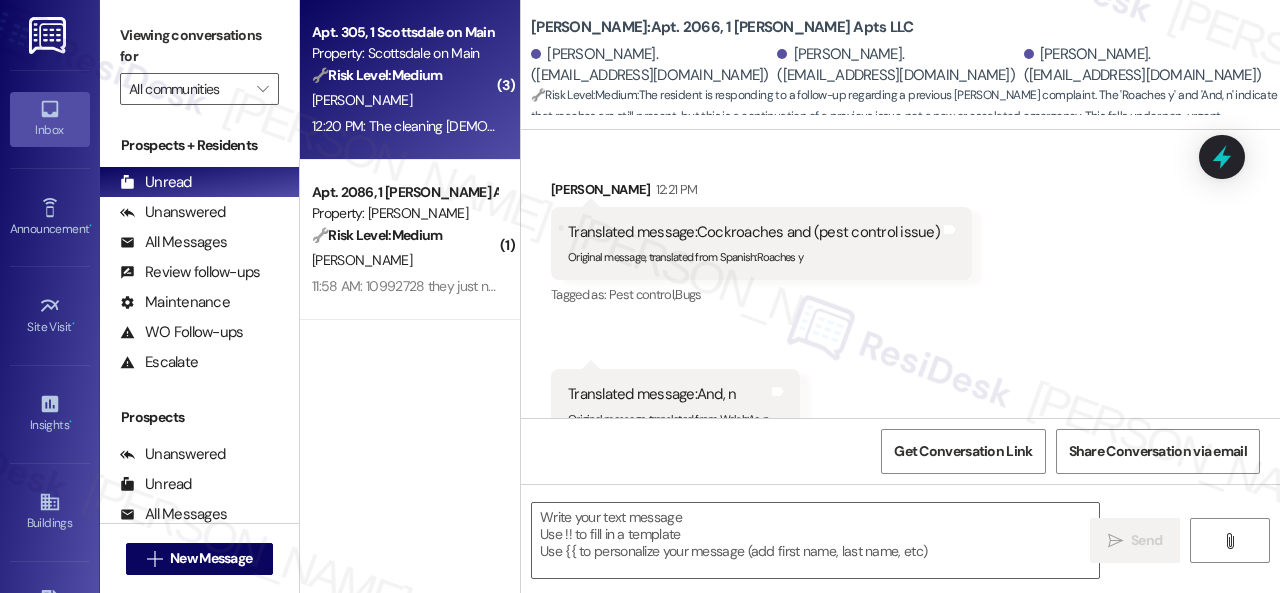 type on "Fetching suggested responses. Please feel free to read through the conversation in the meantime." 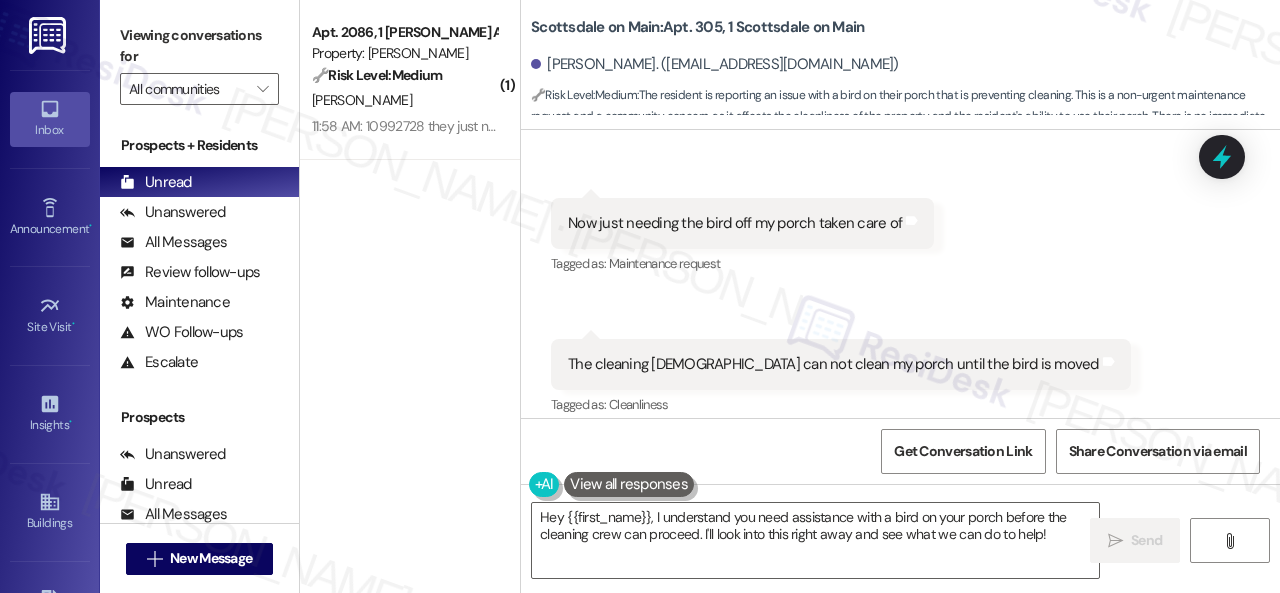 scroll, scrollTop: 548, scrollLeft: 0, axis: vertical 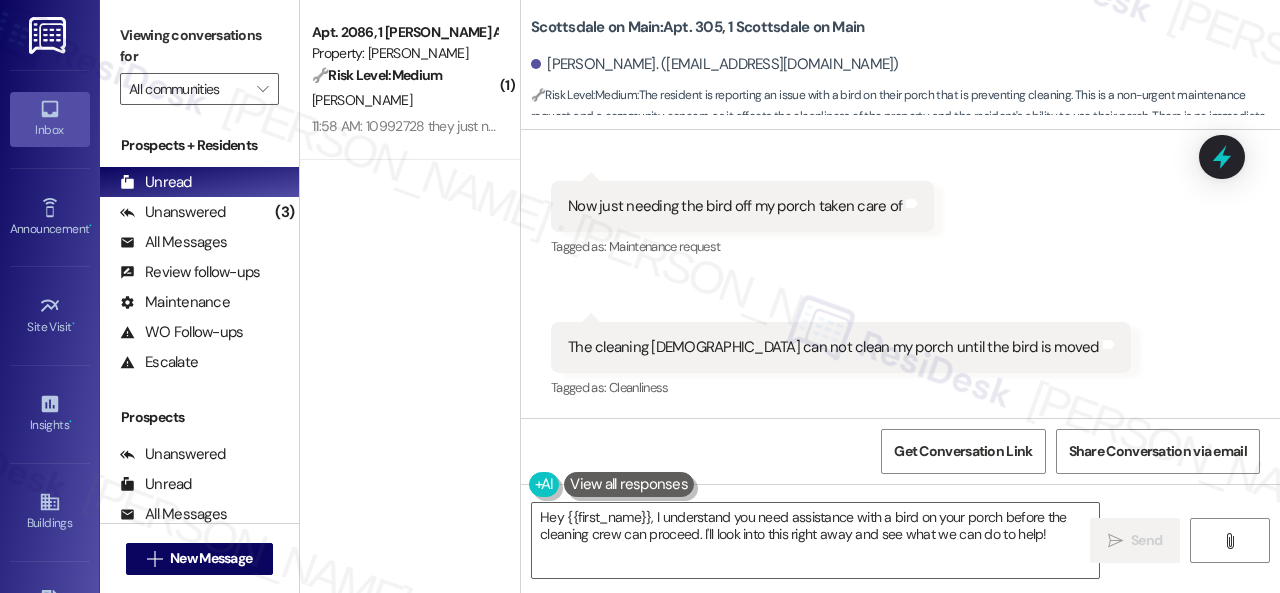 click on "Received via SMS Christopher Martoglio 12:20 PM Yes Tags and notes Tagged as:   Positive response Click to highlight conversations about Positive response Received via SMS 12:20 PM Christopher Martoglio 12:20 PM Now just needing the bird off my porch taken care of Tags and notes Tagged as:   Maintenance request Click to highlight conversations about Maintenance request Received via SMS 12:20 PM Christopher Martoglio 12:20 PM The cleaning ladies can not clean my porch until the bird is moved Tags and notes Tagged as:   Cleanliness Click to highlight conversations about Cleanliness" at bounding box center [900, 192] 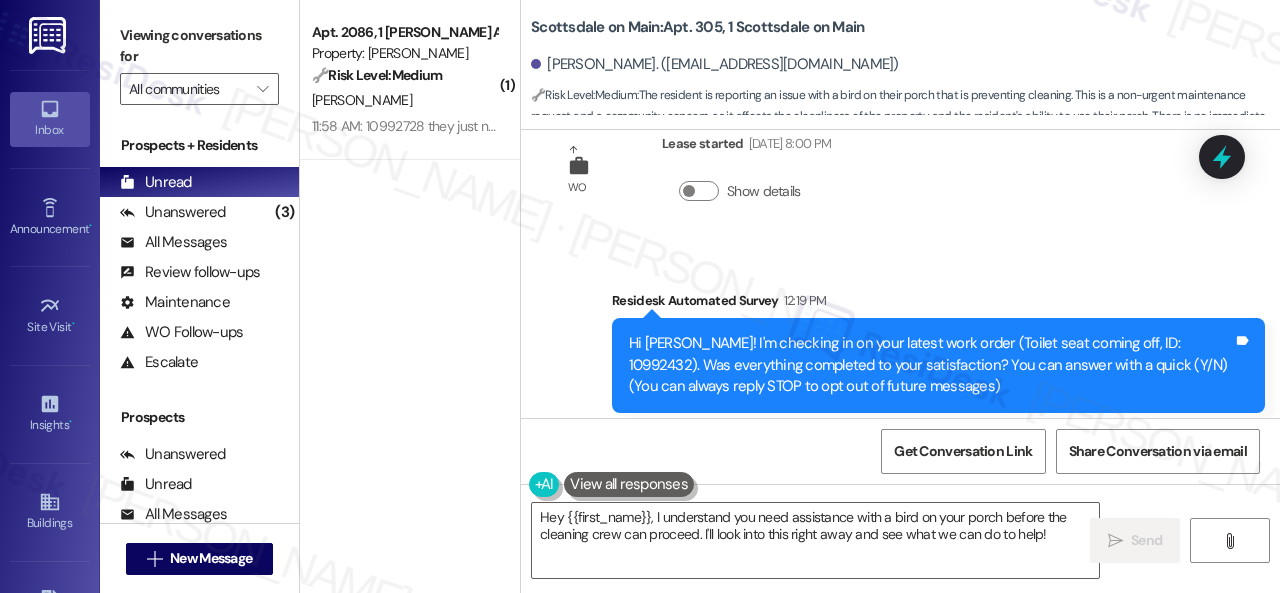 scroll, scrollTop: 48, scrollLeft: 0, axis: vertical 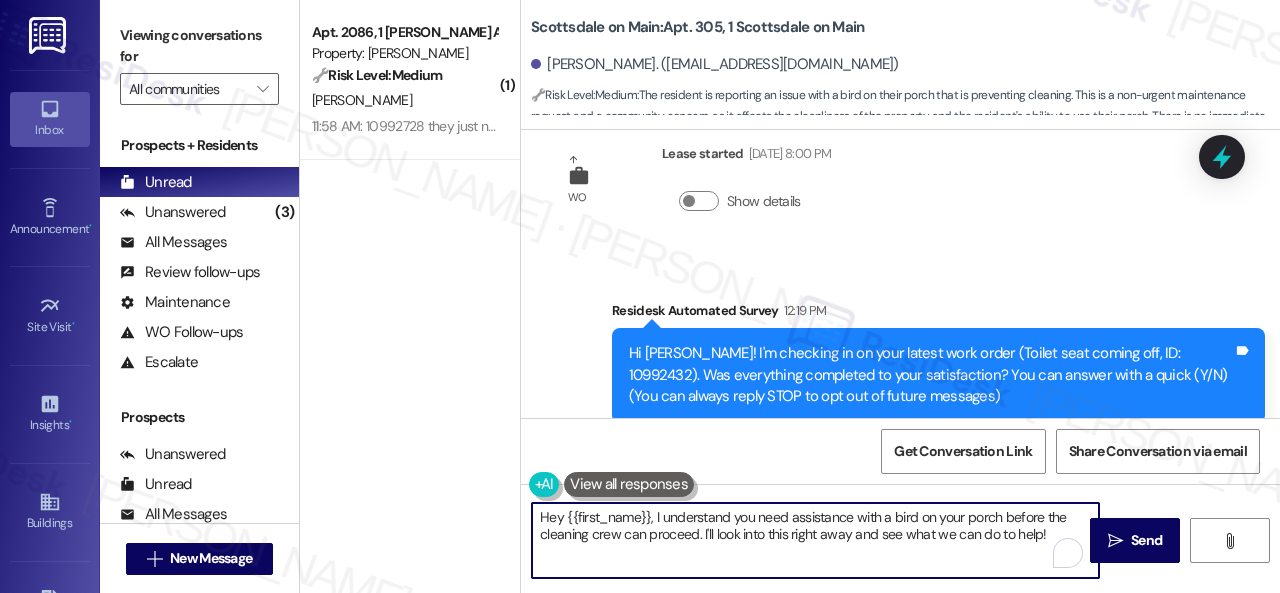 drag, startPoint x: 655, startPoint y: 519, endPoint x: 498, endPoint y: 518, distance: 157.00319 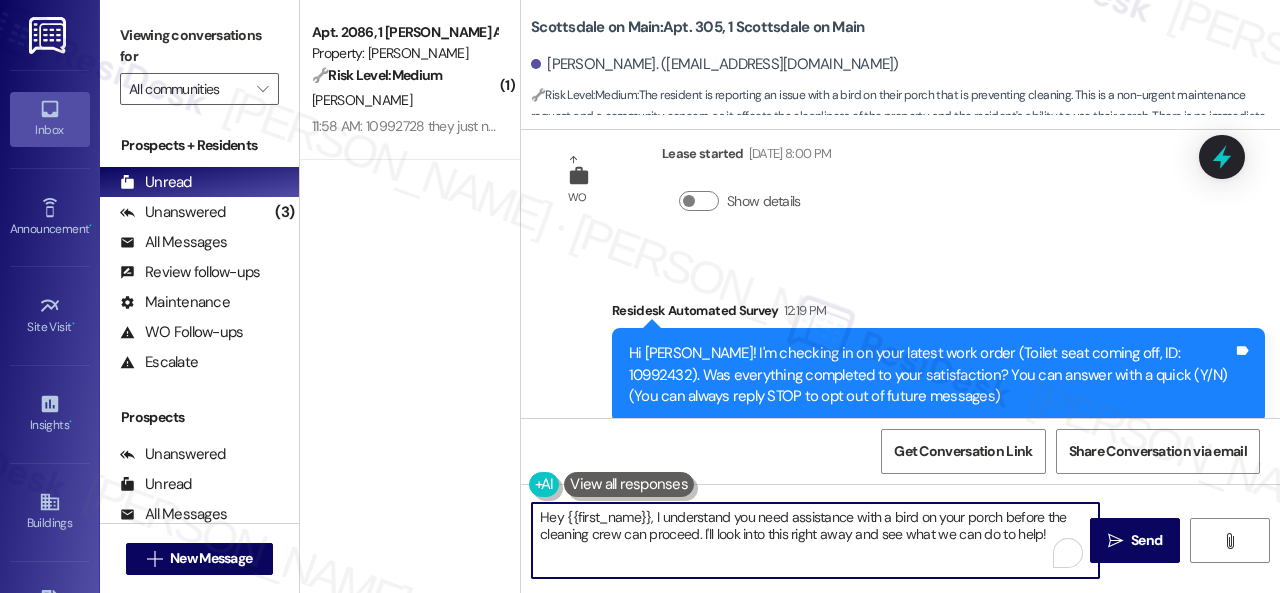 click on "( 1 ) Apt. 2086, 1 Dana Park Apts LLC Property: Dana Park 🔧  Risk Level:  Medium The resident submitted a service request (10992728) for a dryer vent and wants to explain the issue over the phone. This is a non-urgent maintenance request related to asset preservation and resident comfort. J. Palmer 11:58 AM: 10992728 they just need to call me so I can explain. thx  11:58 AM: 10992728 they just need to call me so I can explain. thx  Scottsdale on Main:  Apt. 305, 1 Scottsdale on Main       Christopher Martoglio. (versace_cavalli1@icloud.com)   🔧  Risk Level:  Medium :  The resident is reporting an issue with a bird on their porch that is preventing cleaning. This is a non-urgent maintenance request and a community concern, as it affects the cleanliness of the property and the resident's ability to use their porch. There is no immediate threat to safety or property. WO Lease started Jul 31, 2024 at 8:00 PM Show details Survey, sent via SMS Residesk Automated Survey 12:19 PM Tags and notes Tagged as:   ," at bounding box center [790, 296] 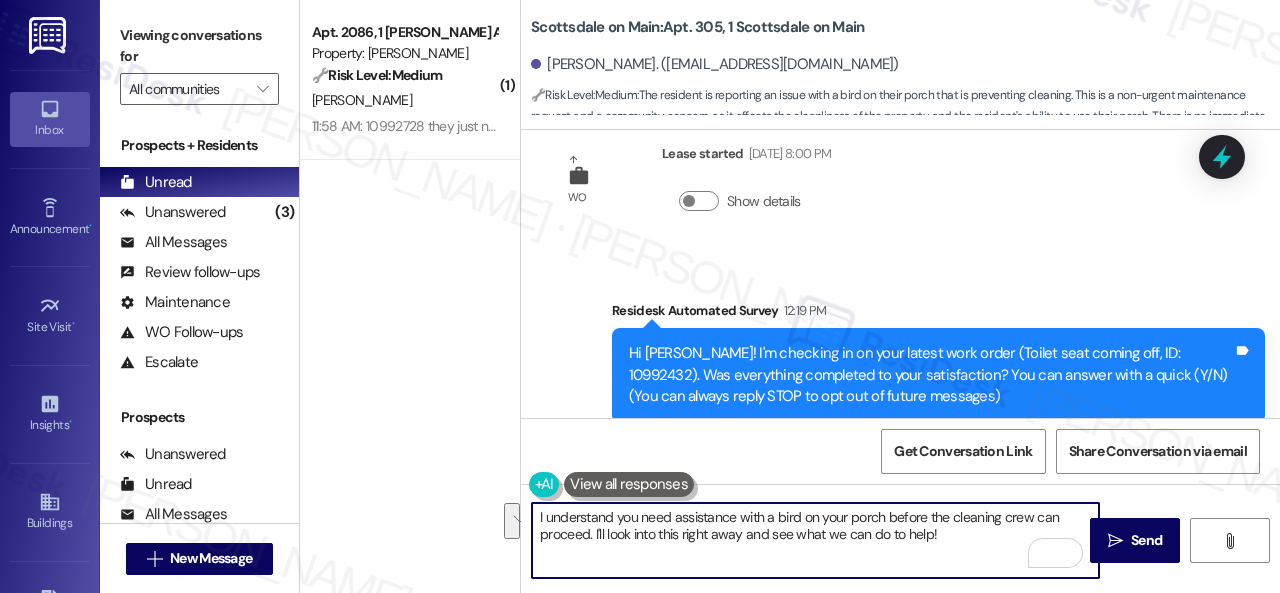 drag, startPoint x: 884, startPoint y: 518, endPoint x: 975, endPoint y: 540, distance: 93.62158 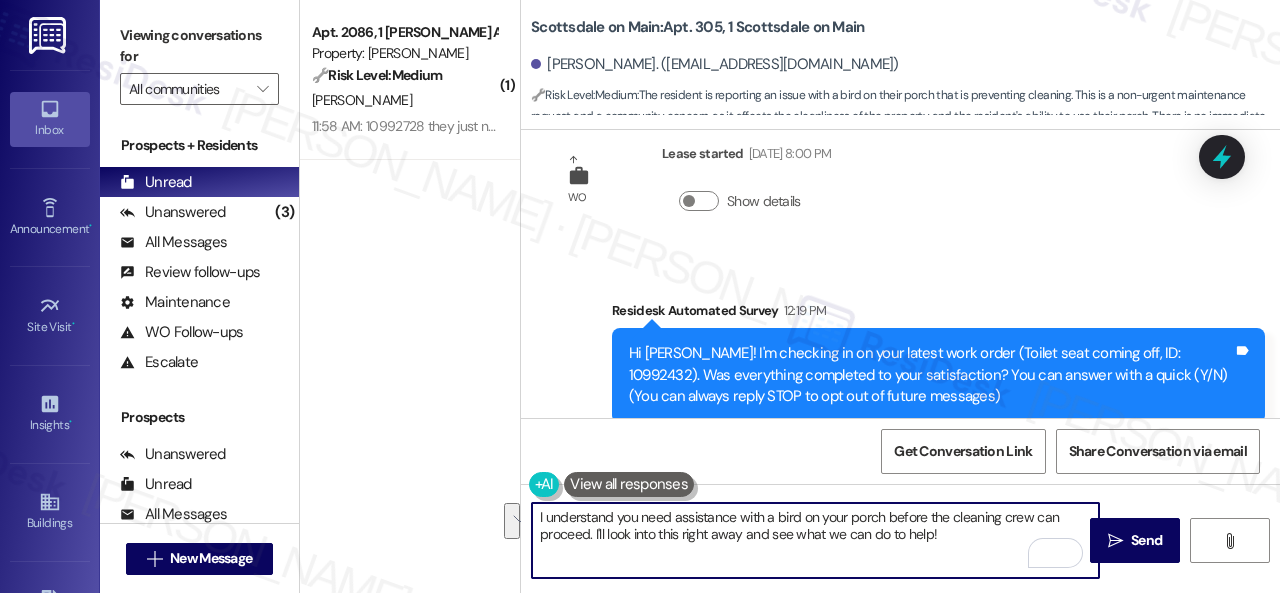 click on "I understand you need assistance with a bird on your porch before the cleaning crew can proceed. I'll look into this right away and see what we can do to help!" at bounding box center (815, 540) 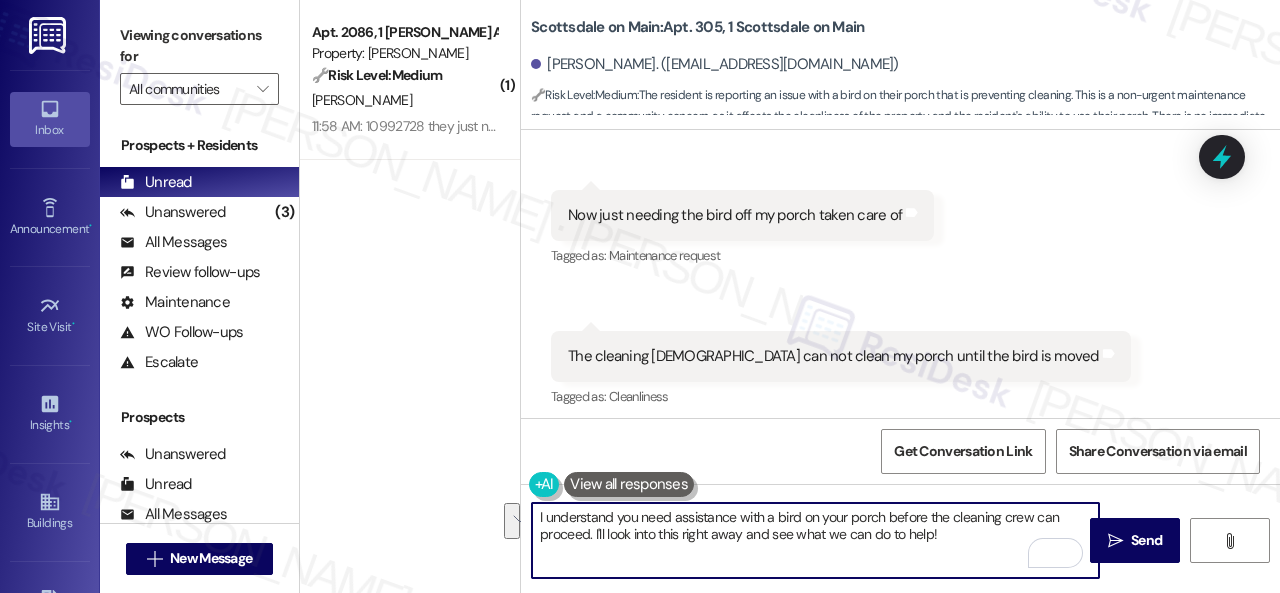 scroll, scrollTop: 548, scrollLeft: 0, axis: vertical 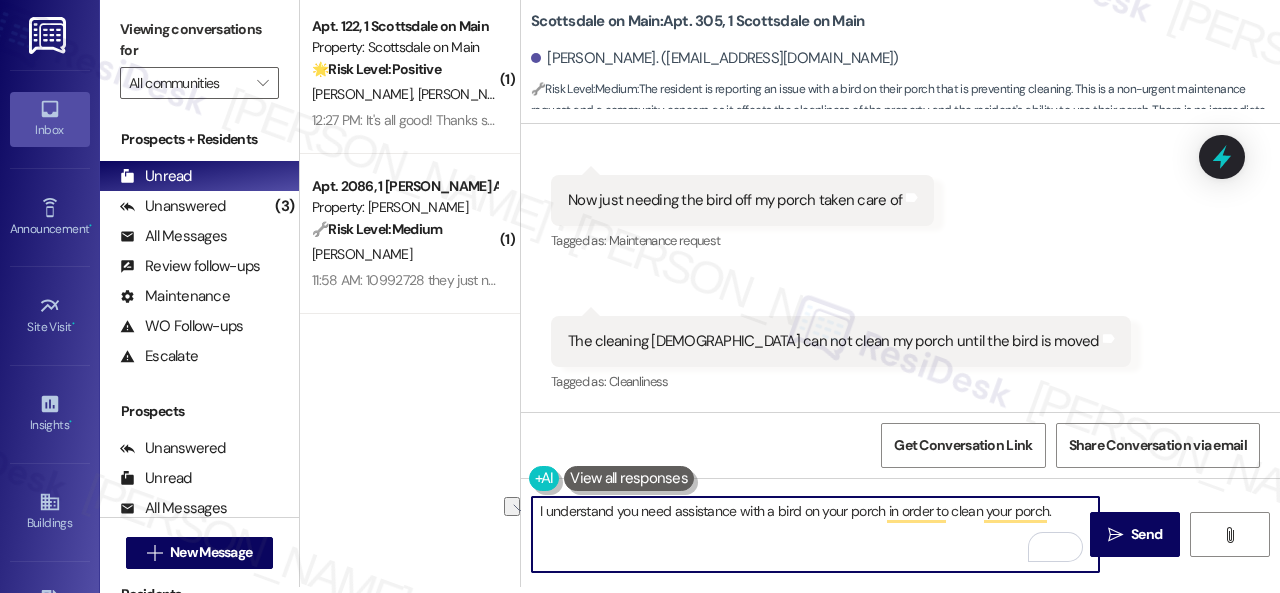 drag, startPoint x: 884, startPoint y: 511, endPoint x: 1030, endPoint y: 523, distance: 146.49232 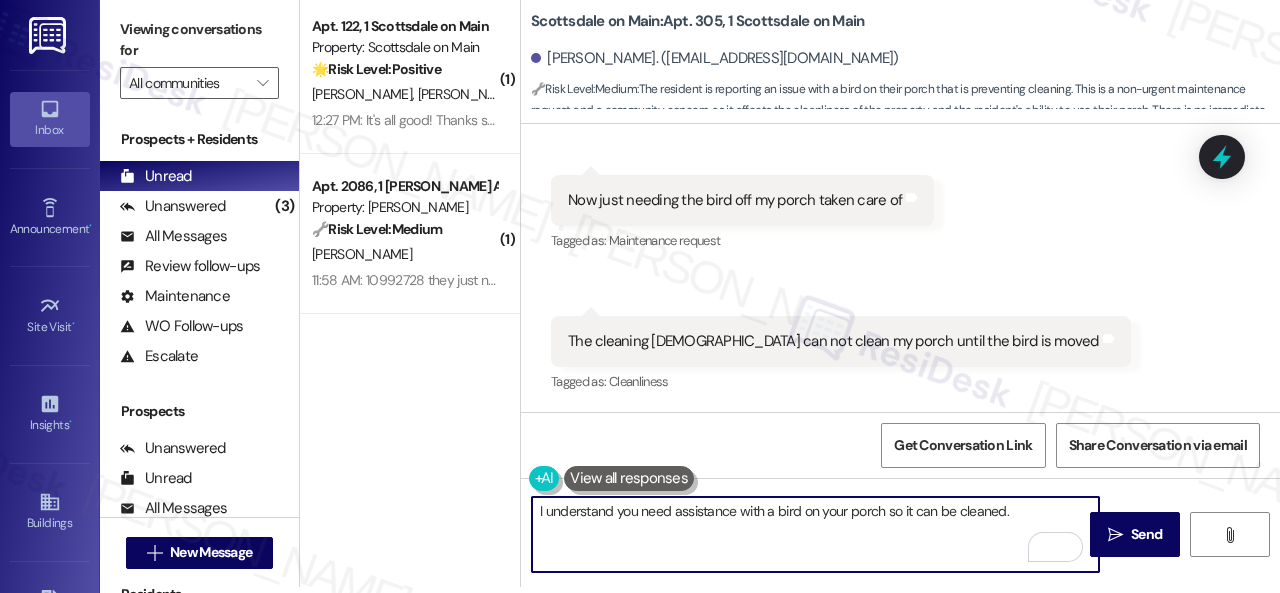 paste on "Do you have a maintenance request for the issue? If so, is the work order still open/active? If it is, please provide the work order number, and I'll gladly follow up with the site team immediately. Thank you!" 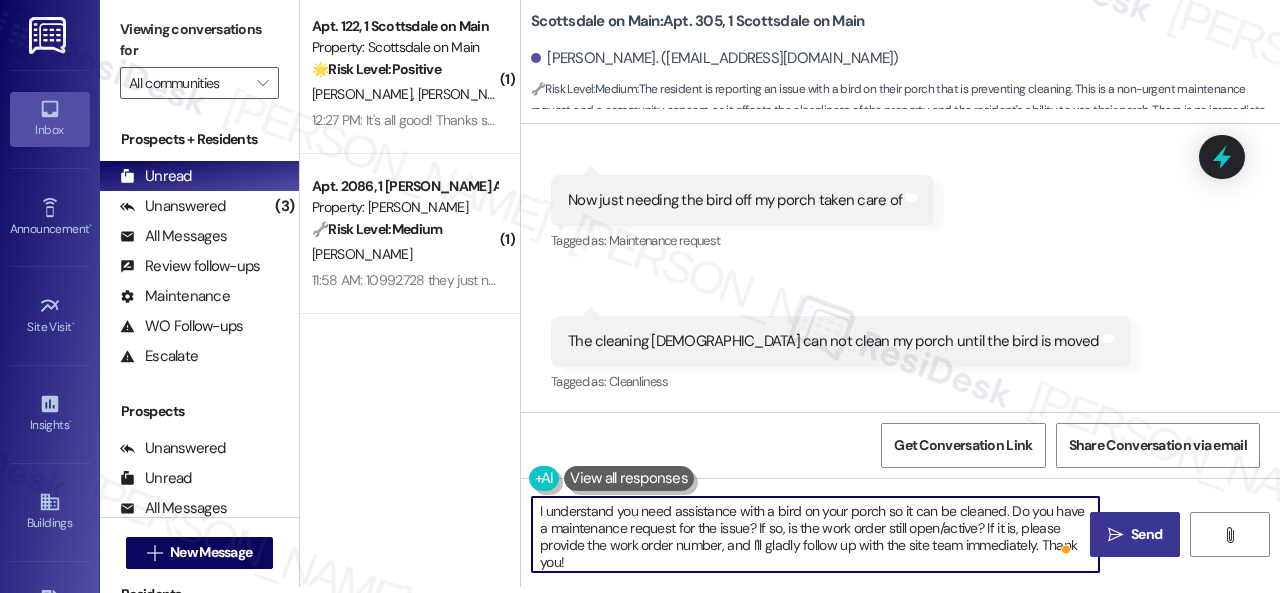 type on "I understand you need assistance with a bird on your porch so it can be cleaned. Do you have a maintenance request for the issue? If so, is the work order still open/active? If it is, please provide the work order number, and I'll gladly follow up with the site team immediately. Thank you!" 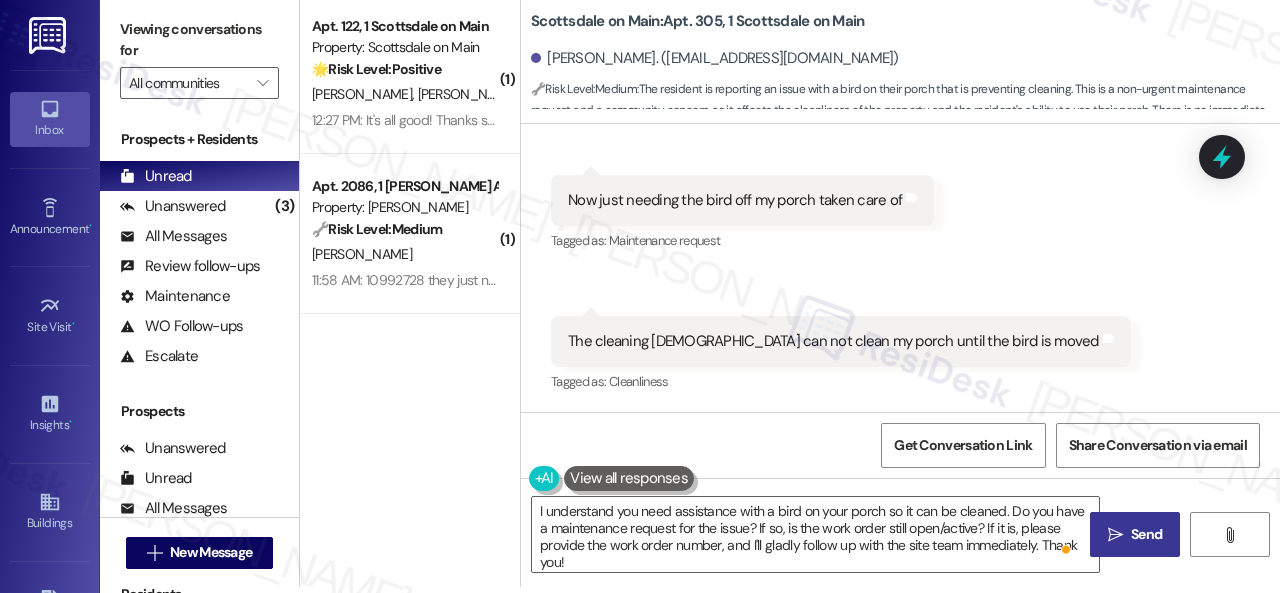 click on "Send" at bounding box center [1146, 534] 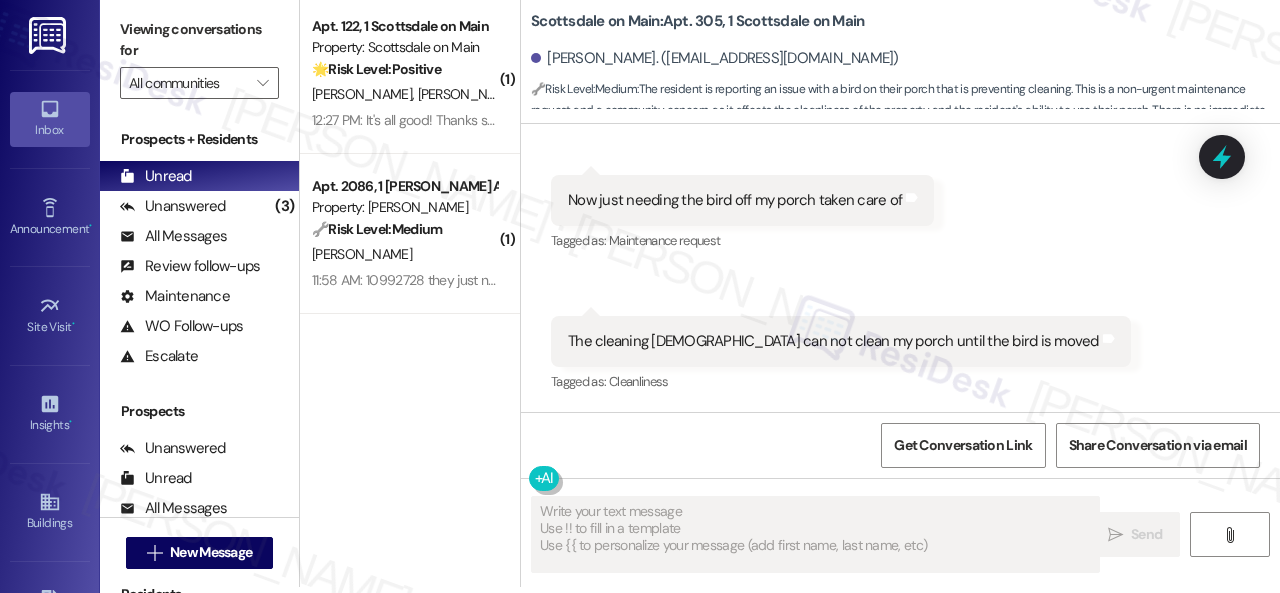 type on "Fetching suggested responses. Please feel free to read through the conversation in the meantime." 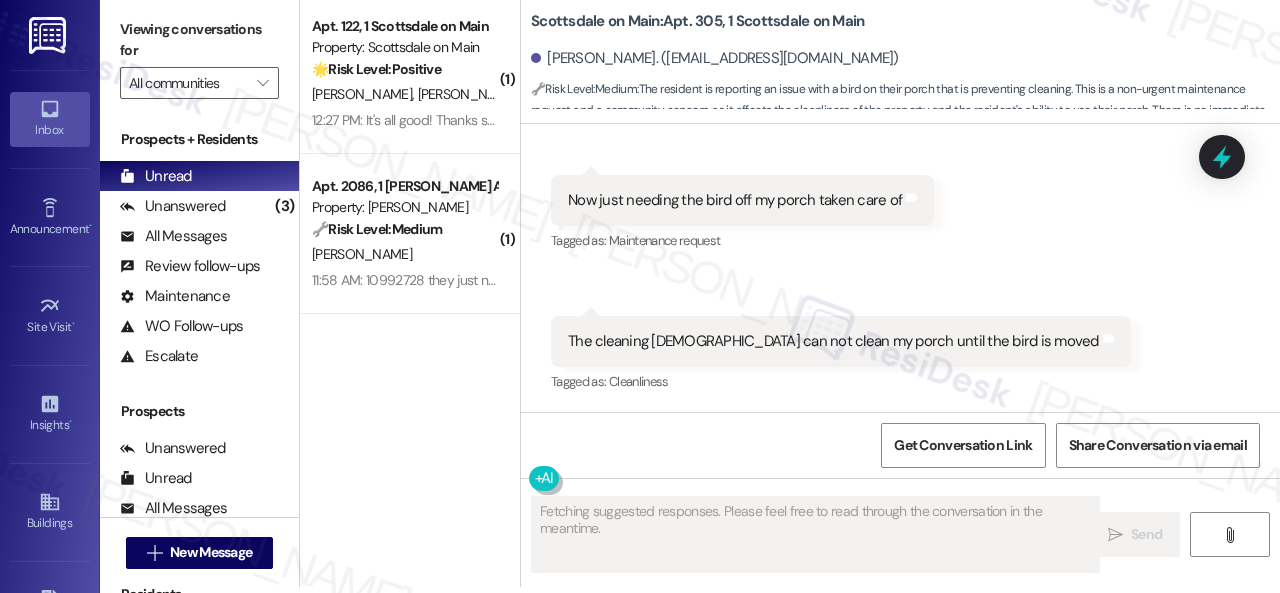 scroll, scrollTop: 0, scrollLeft: 0, axis: both 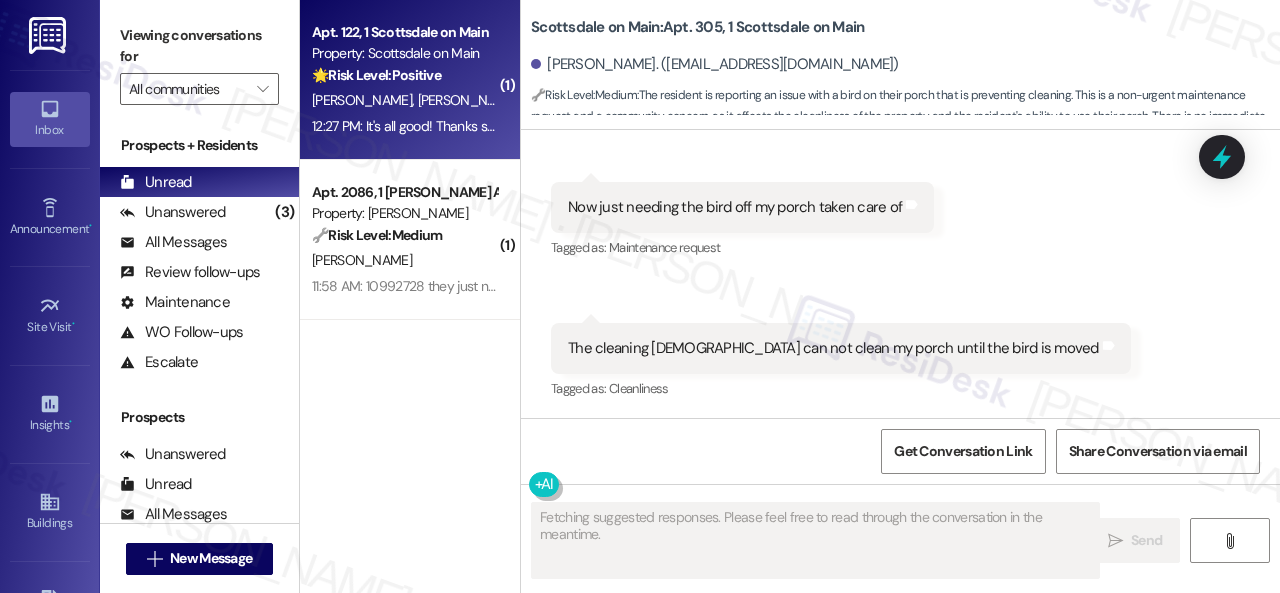 click on "P. Benninger C. Benninger" at bounding box center (404, 100) 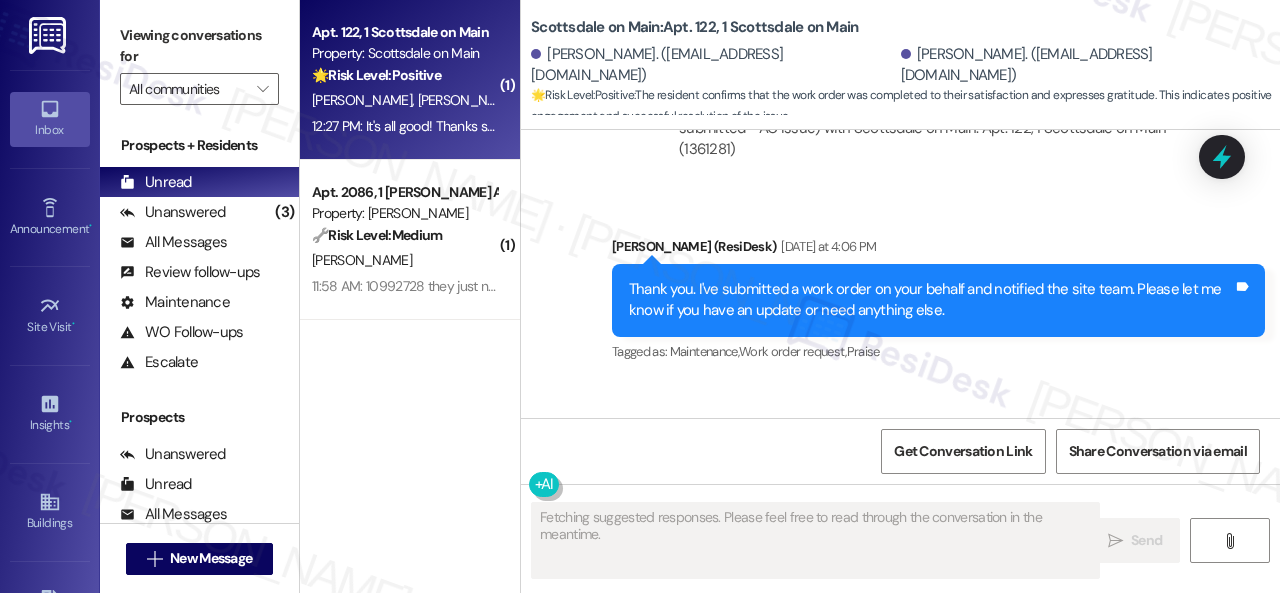 scroll, scrollTop: 9684, scrollLeft: 0, axis: vertical 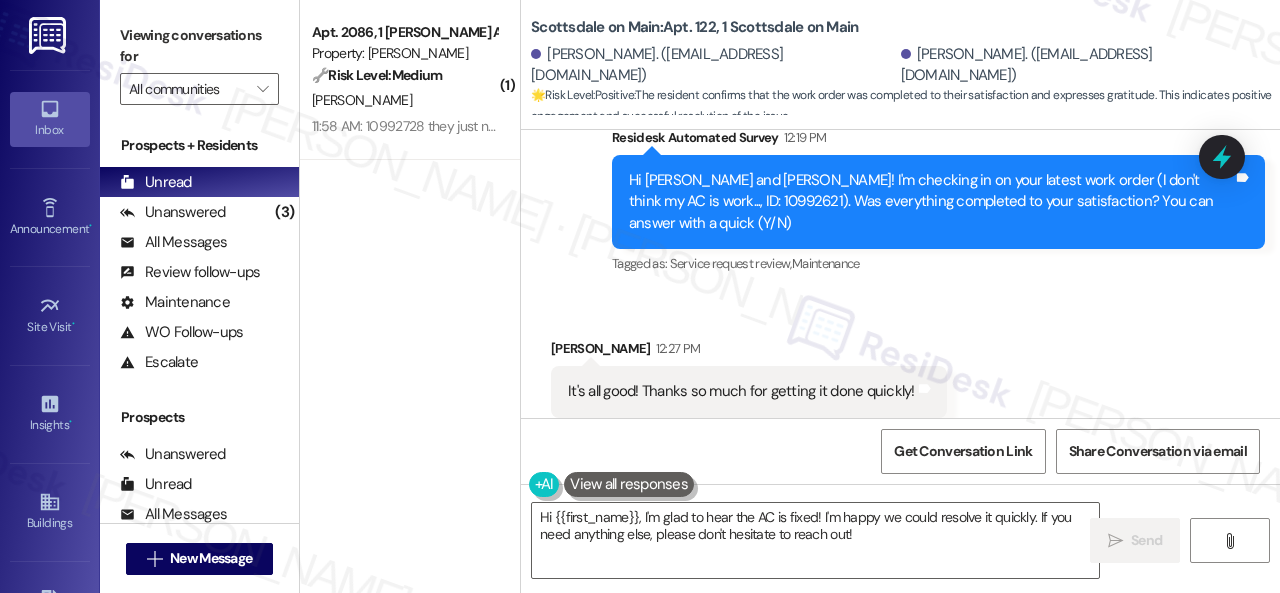 click on "Survey, sent via SMS Residesk Automated Survey 12:19 PM Hi Patrick and Caitlynne! I'm checking in on your latest work order (I don't think my AC is work..., ID: 10992621). Was everything completed to your satisfaction? You can answer with a quick (Y/N) Tags and notes Tagged as:   Service request review ,  Click to highlight conversations about Service request review Maintenance Click to highlight conversations about Maintenance" at bounding box center (900, 188) 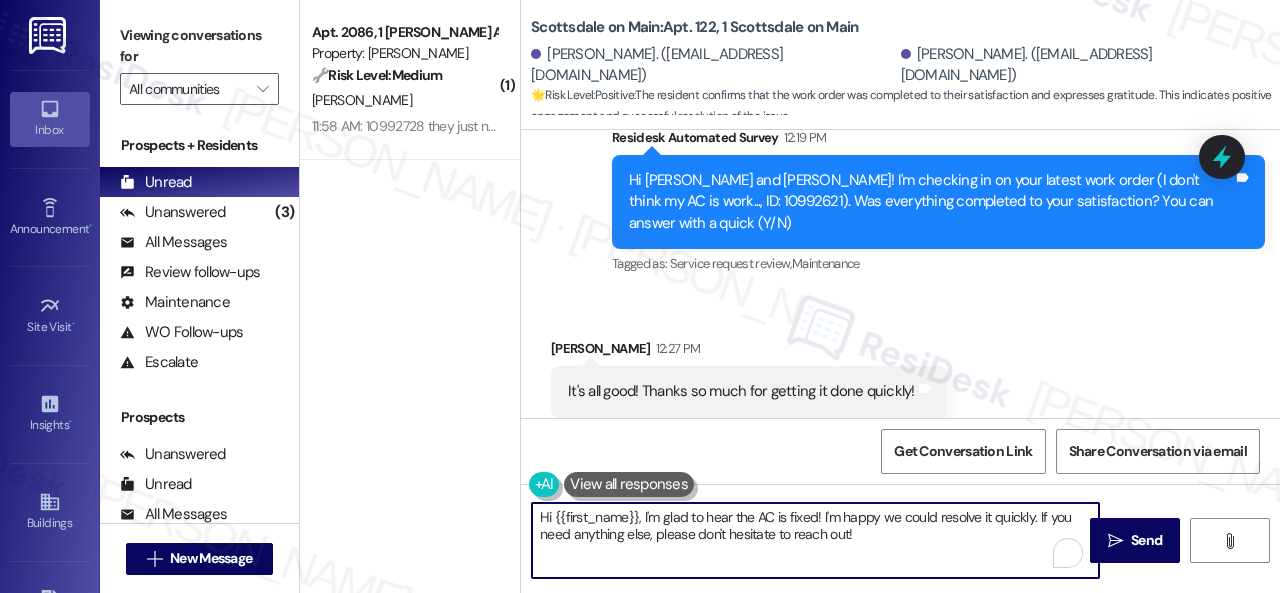 drag, startPoint x: 498, startPoint y: 485, endPoint x: 387, endPoint y: 466, distance: 112.61439 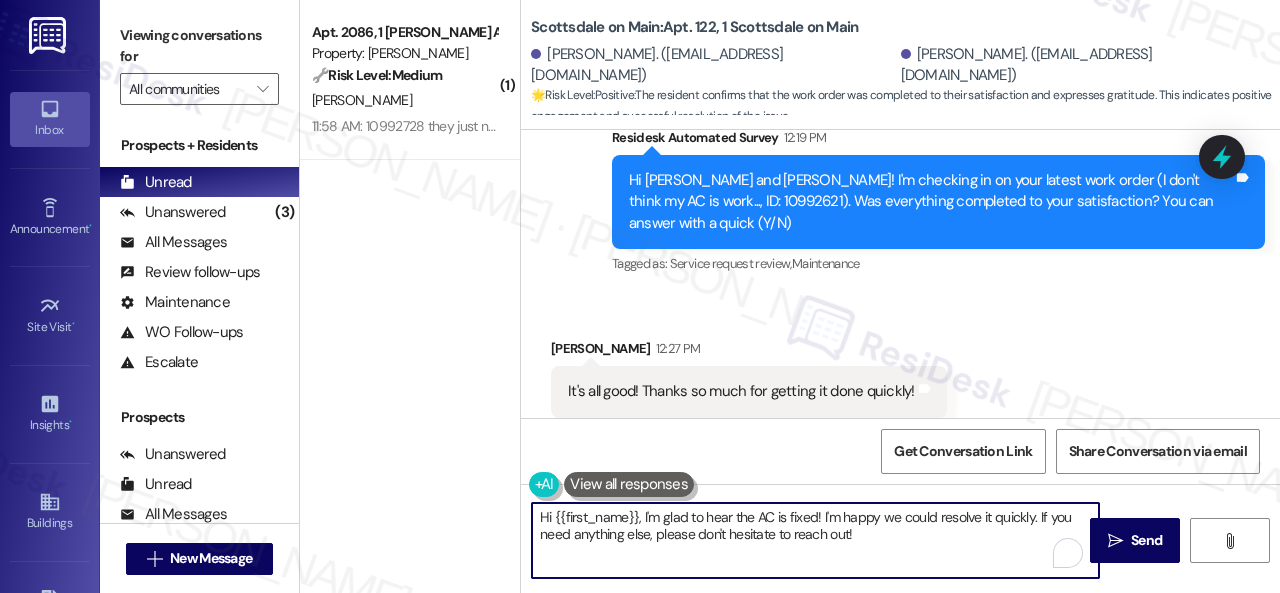 click on "( 1 ) Apt. 2086, 1 Dana Park Apts LLC Property: Dana Park 🔧  Risk Level:  Medium The resident submitted a service request (10992728) for a dryer vent and wants to explain the issue over the phone. This is a non-urgent maintenance request related to asset preservation and resident comfort. J. Palmer 11:58 AM: 10992728 they just need to call me so I can explain. thx  11:58 AM: 10992728 they just need to call me so I can explain. thx  Scottsdale on Main:  Apt. 122, 1 Scottsdale on Main       Patrick Benninger. (patmj7@gmail.com)     Caitlynne Benninger. (cbenninger27@gmail.com)   🌟  Risk Level:  Positive :  The resident confirms that the work order was completed to their satisfaction and expresses gratitude. This indicates positive engagement and successful resolution of the issue. Lease started Oct 24, 2024 at 8:00 PM Survey, sent via SMS Residesk Automated Survey Mar 18, 2025 at 12:22 PM Tags and notes Tagged as:   Property launch Click to highlight conversations about Property launch Sarah   (ResiDesk)" at bounding box center [790, 296] 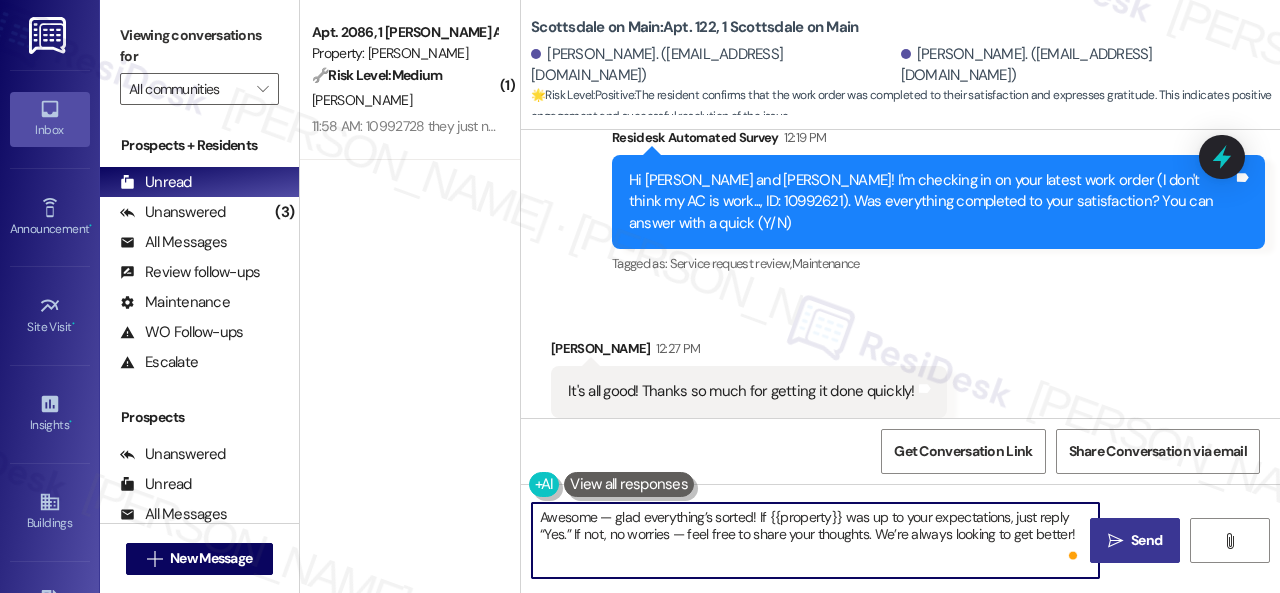 type on "Awesome — glad everything’s sorted! If {{property}} was up to your expectations, just reply “Yes.” If not, no worries — feel free to share your thoughts. We’re always looking to get better!" 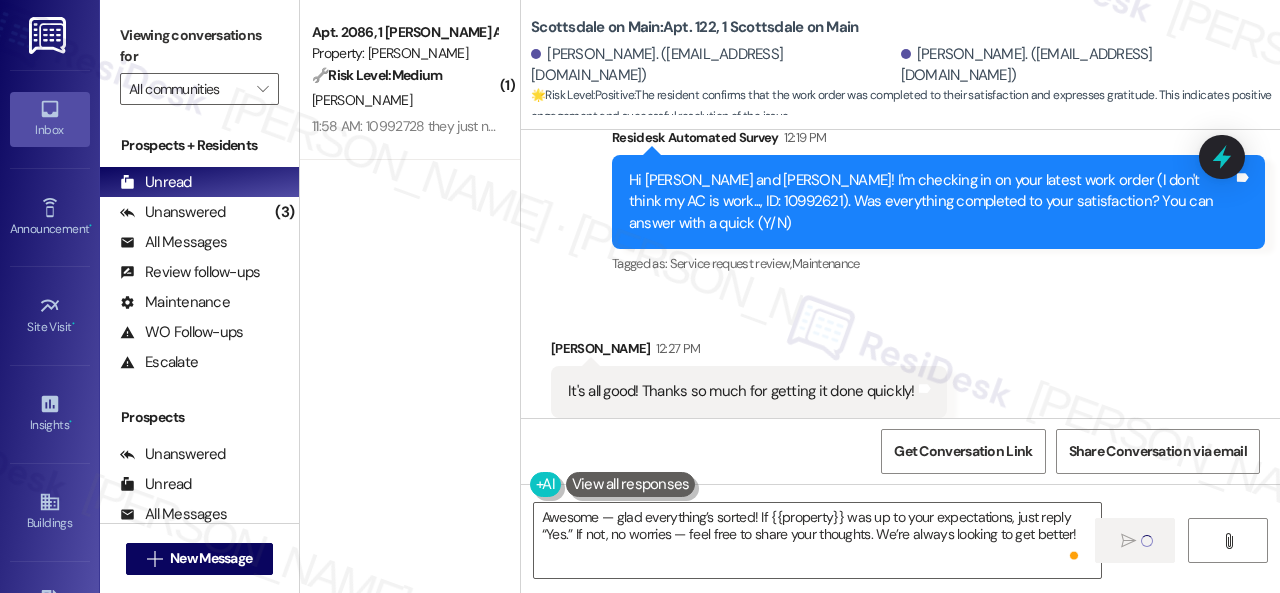 type 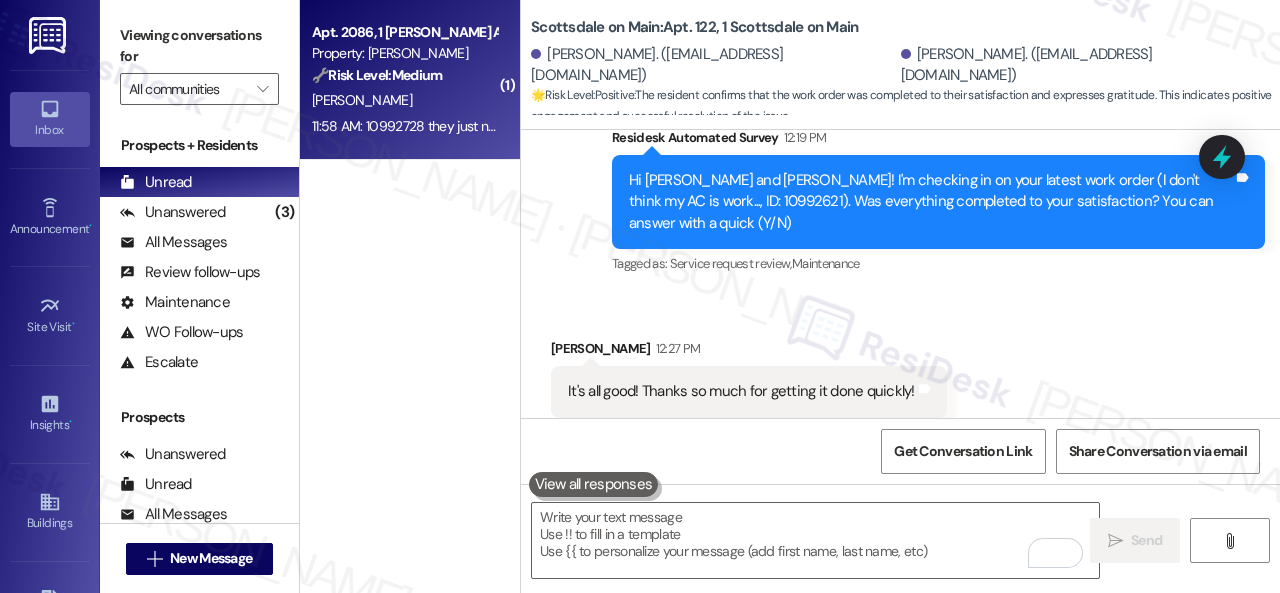 click on "[PERSON_NAME]" at bounding box center (404, 100) 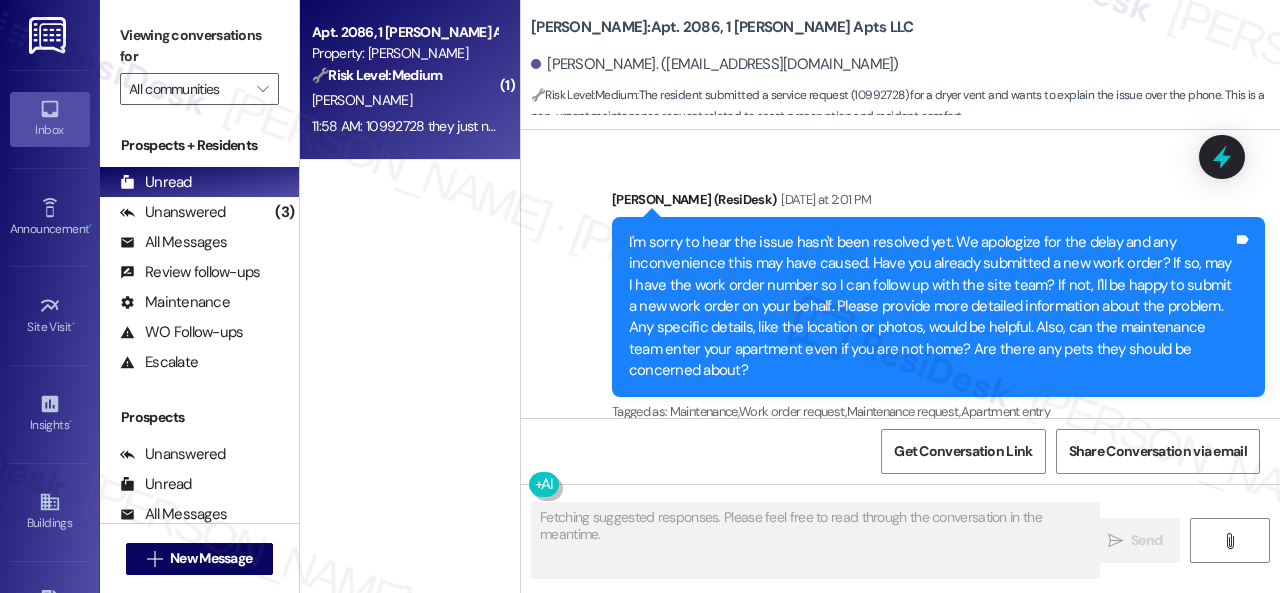 scroll, scrollTop: 8029, scrollLeft: 0, axis: vertical 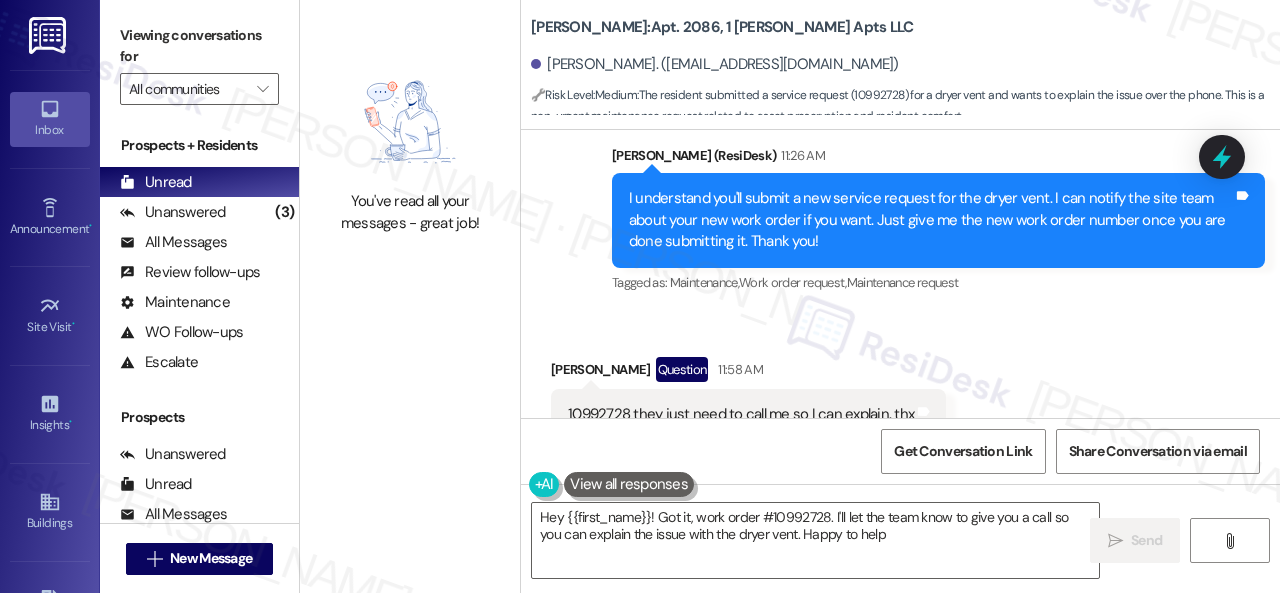type on "Hey {{first_name}}! Got it, work order #10992728. I'll let the team know to give you a call so you can explain the issue with the dryer vent. Happy to help!" 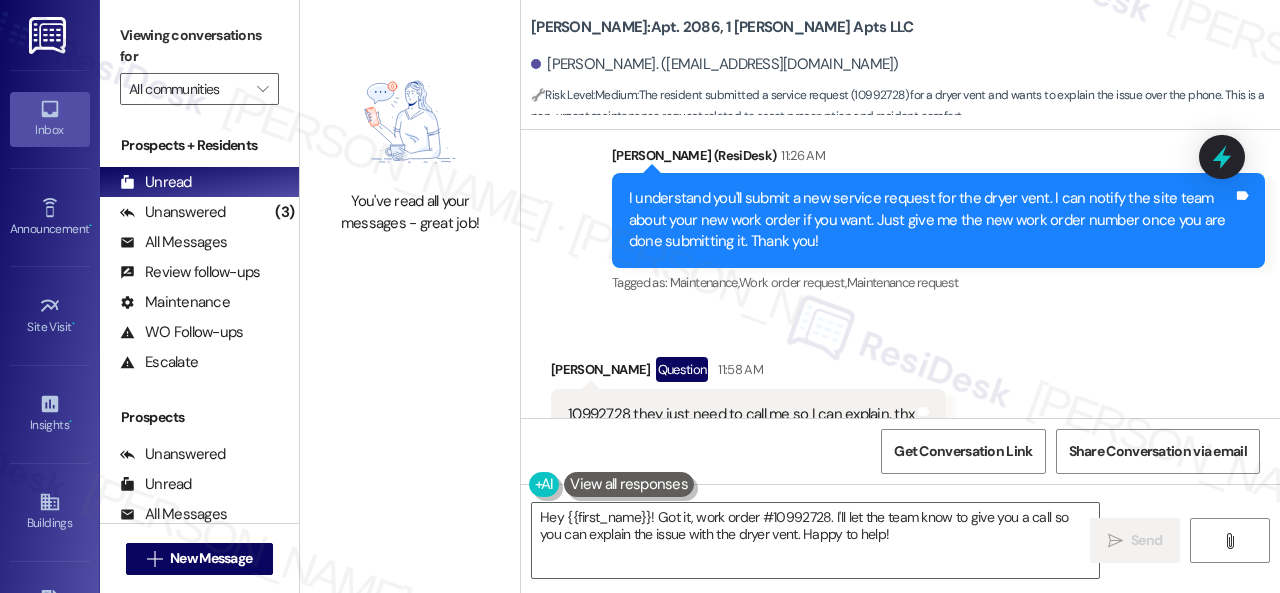scroll, scrollTop: 8030, scrollLeft: 0, axis: vertical 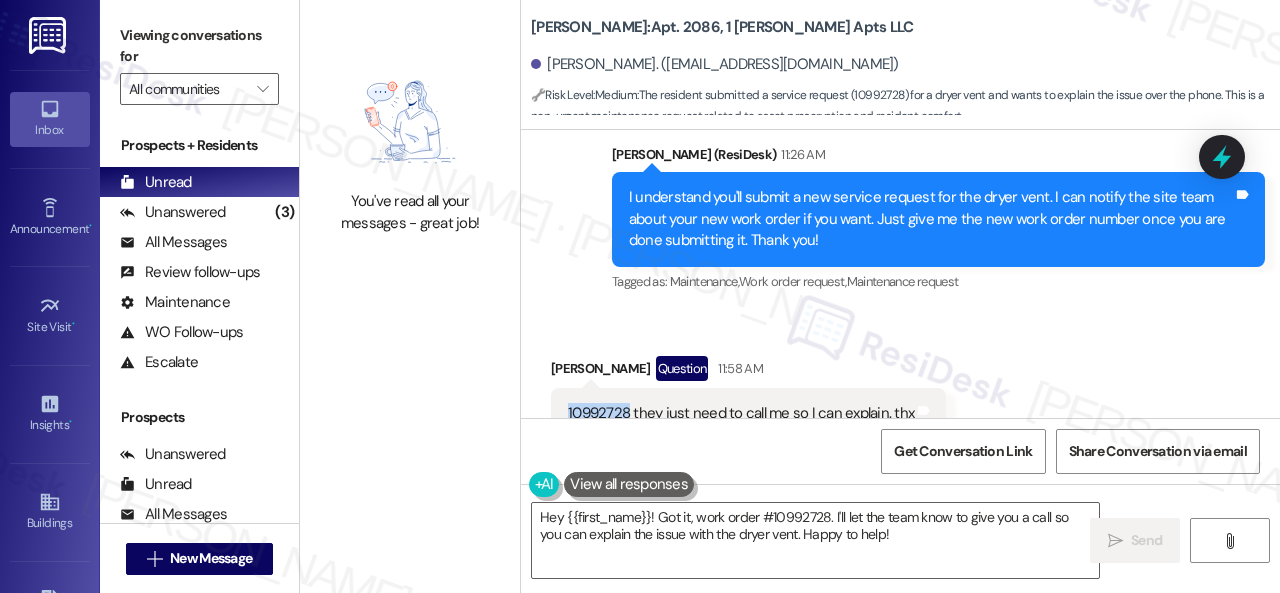 drag, startPoint x: 564, startPoint y: 343, endPoint x: 628, endPoint y: 350, distance: 64.381676 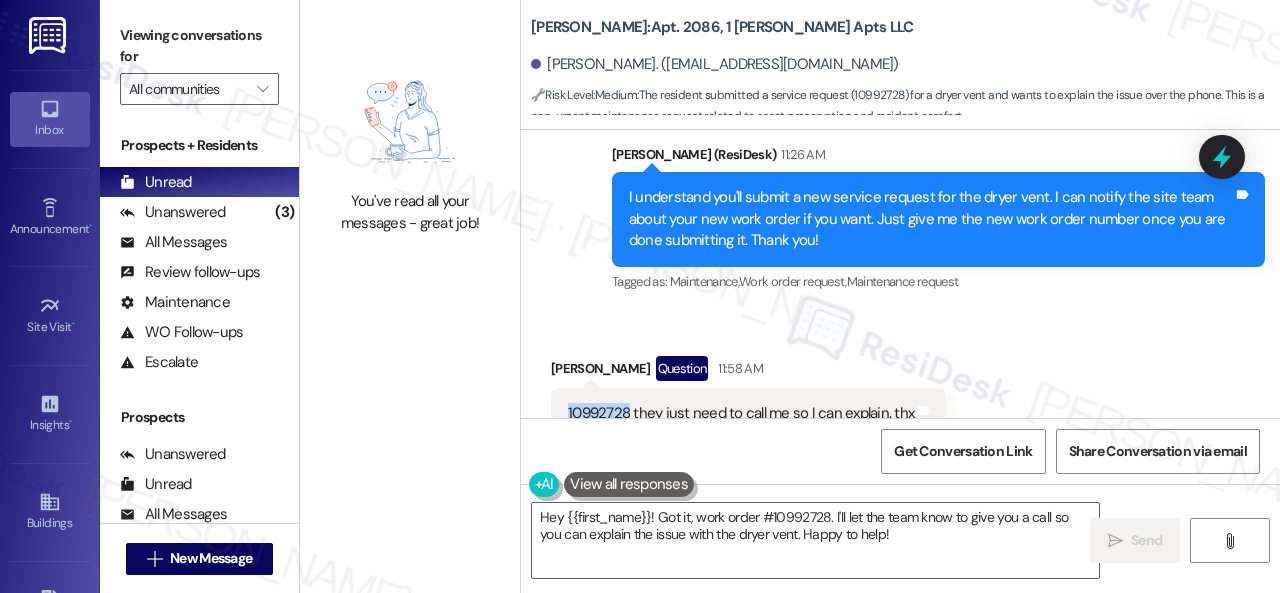 copy on "10992728" 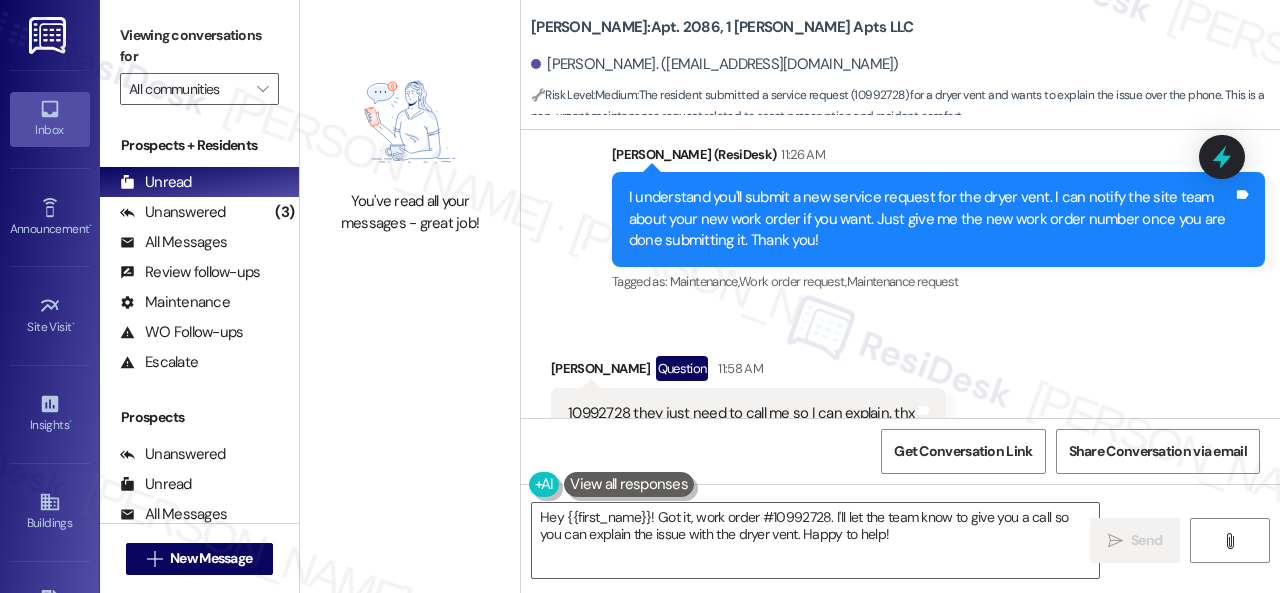 click on "Received via SMS Jeanne Palmer Question 11:58 AM 10992728 they just need to call me so I can explain. thx  Tags and notes Tagged as:   Call request Click to highlight conversations about Call request" at bounding box center (900, 397) 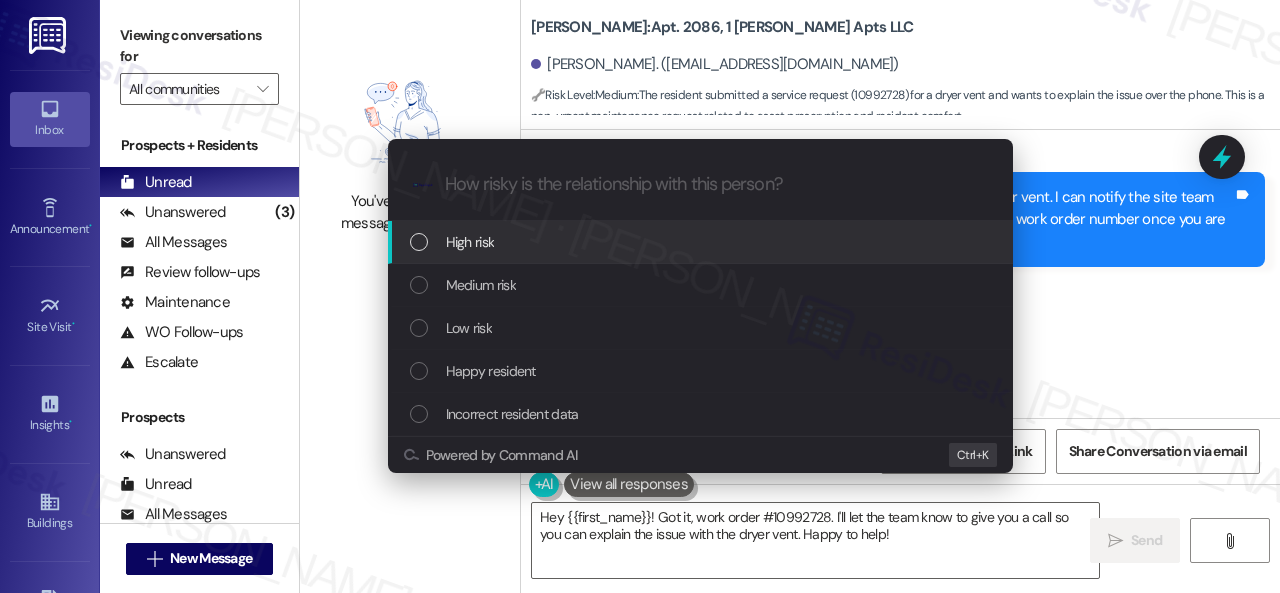 click on "High risk" at bounding box center (470, 242) 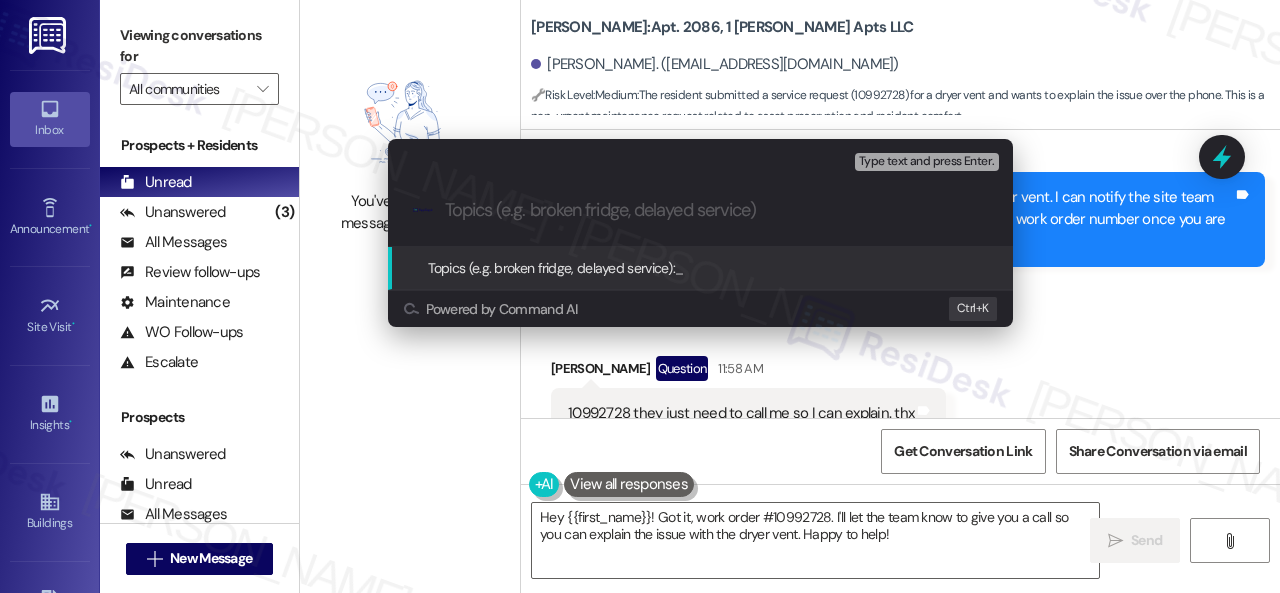 paste on "New Work Order Submitted 10992728" 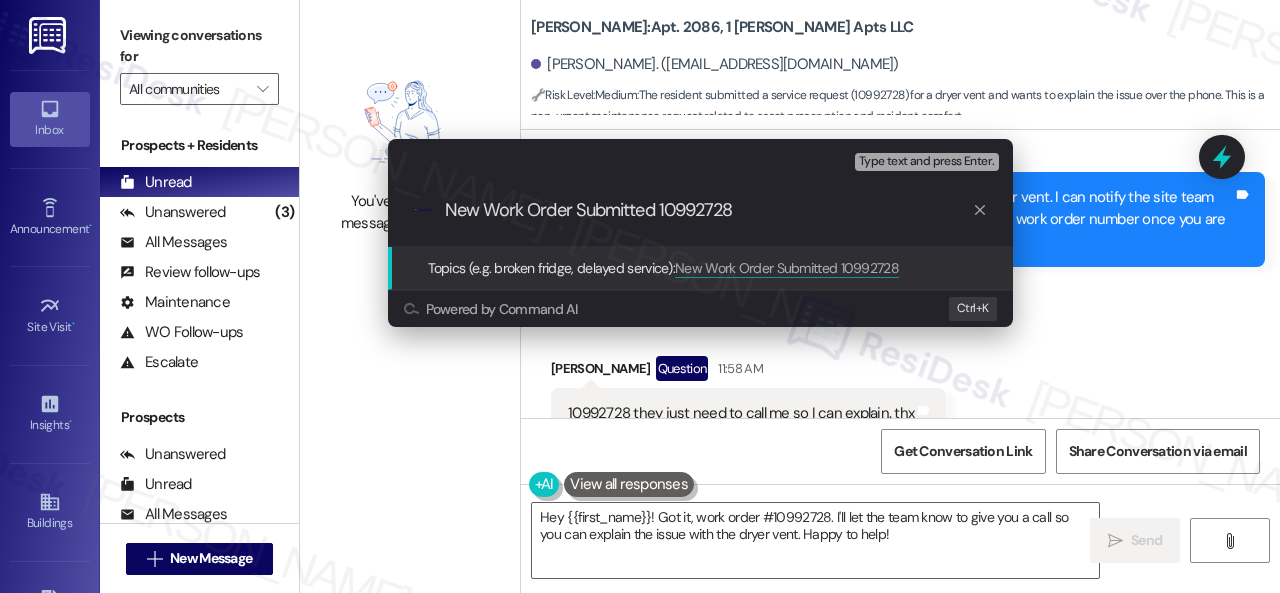 type 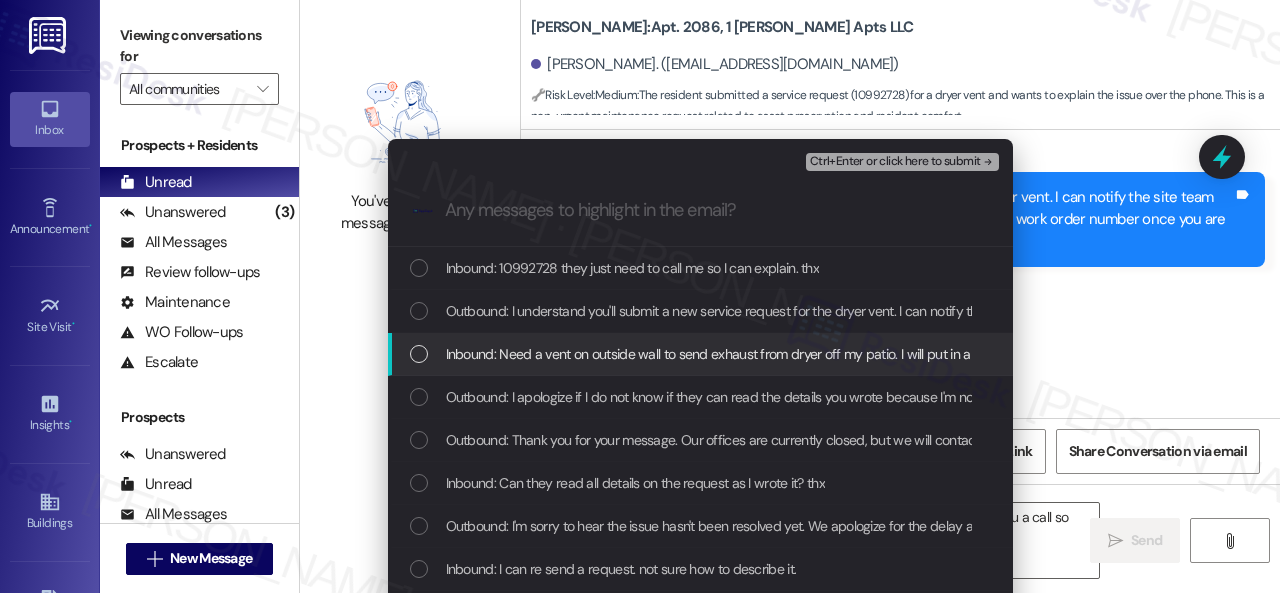 click on "Inbound: Need a vent on outside wall to send exhaust from dryer off my patio.
I will put in a new service request with them. thank you" at bounding box center [830, 354] 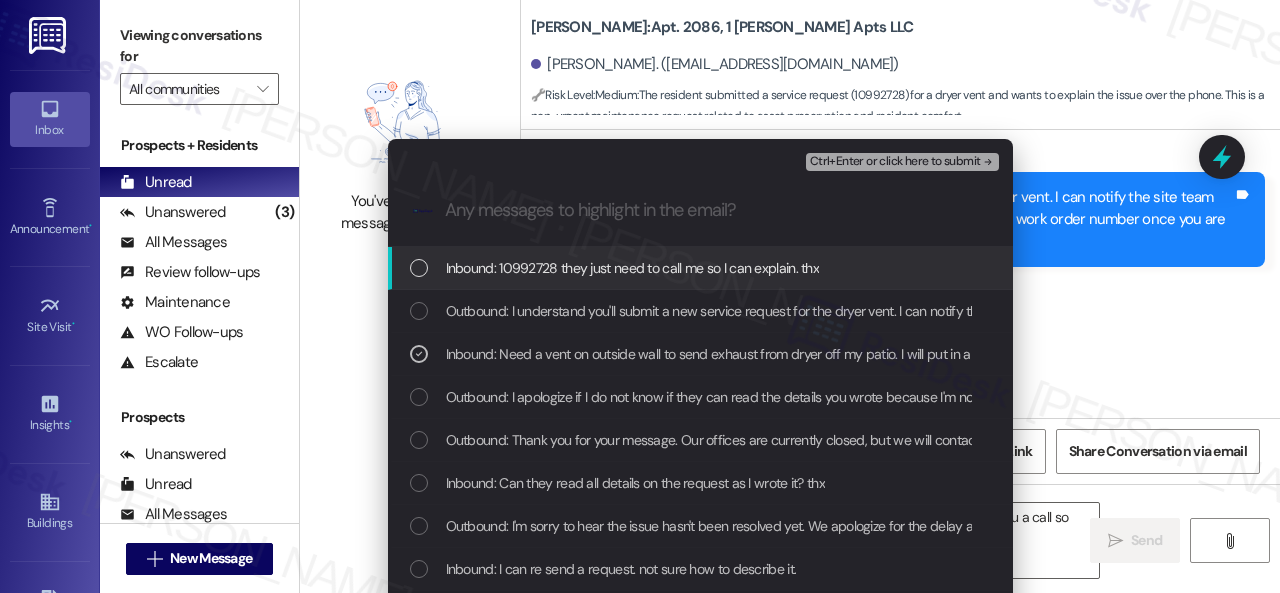 click on "Inbound: 10992728 they just need to call me so I can explain. thx" at bounding box center (633, 268) 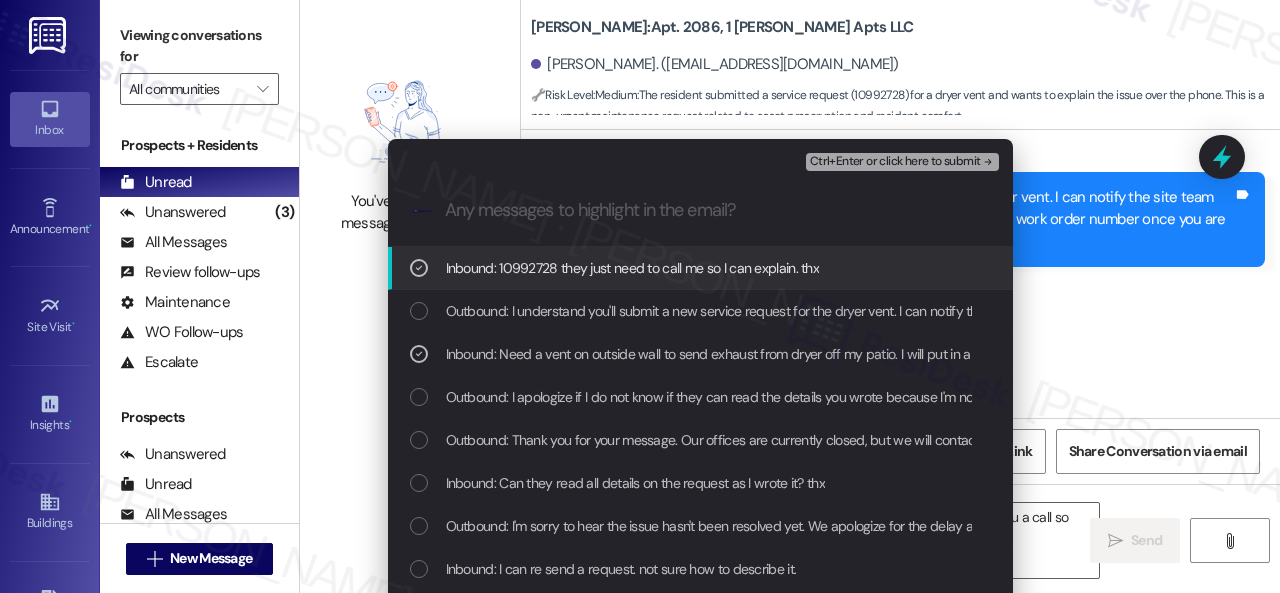 click on "Ctrl+Enter or click here to submit" at bounding box center [895, 162] 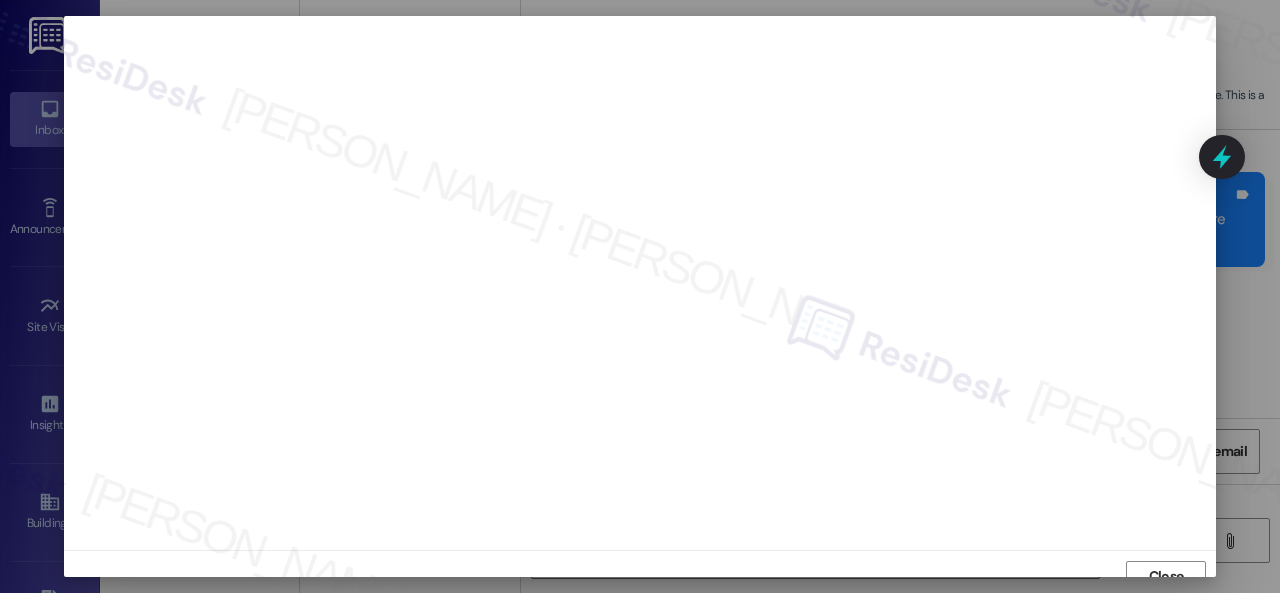scroll, scrollTop: 15, scrollLeft: 0, axis: vertical 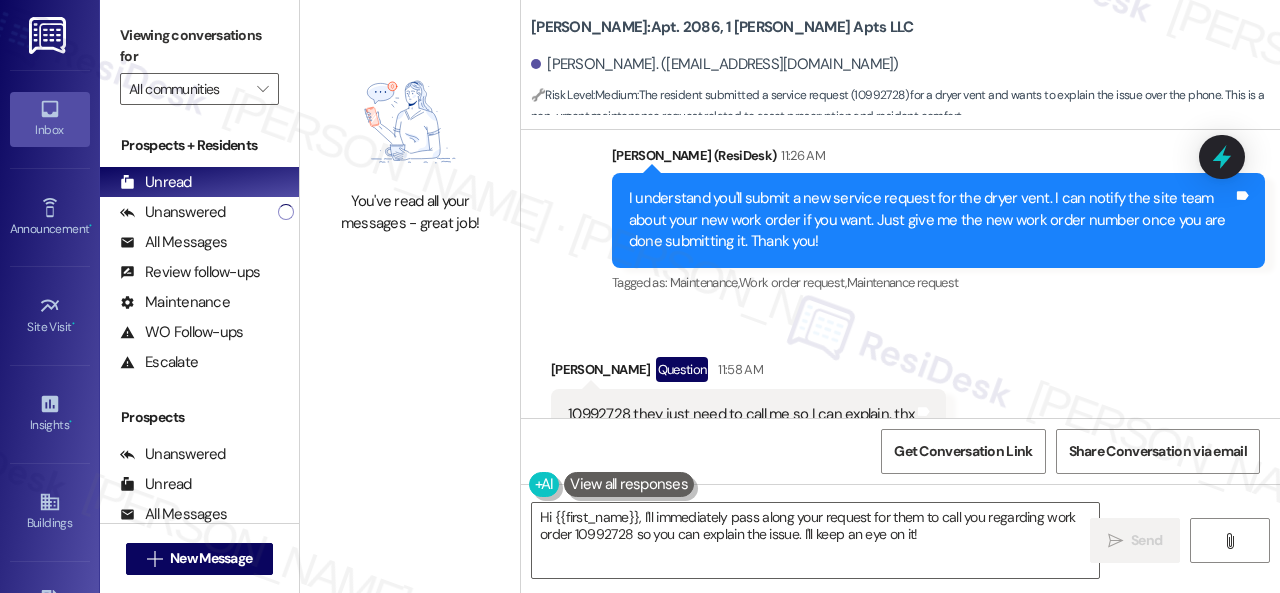 click on "Received via SMS Jeanne Palmer Question 11:58 AM 10992728 they just need to call me so I can explain. thx  Tags and notes Tagged as:   Call request ,  Click to highlight conversations about Call request Emailed client ,  Click to highlight conversations about Emailed client Escalation type escalation Click to highlight conversations about Escalation type escalation" at bounding box center (900, 398) 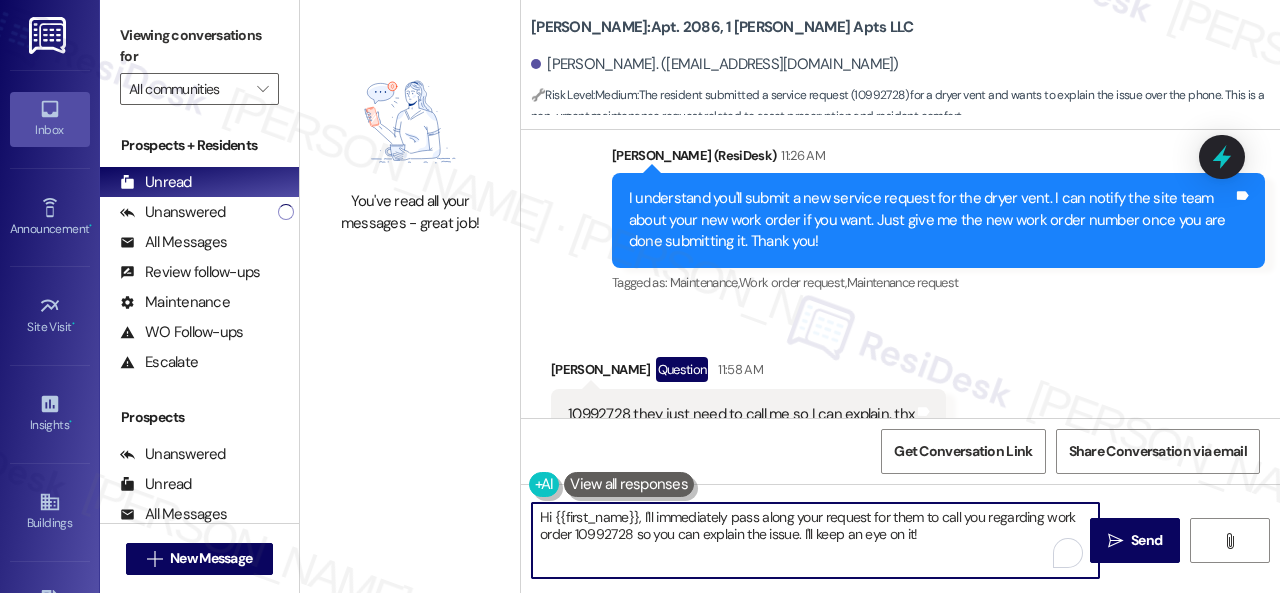 drag, startPoint x: 944, startPoint y: 534, endPoint x: 462, endPoint y: 465, distance: 486.91376 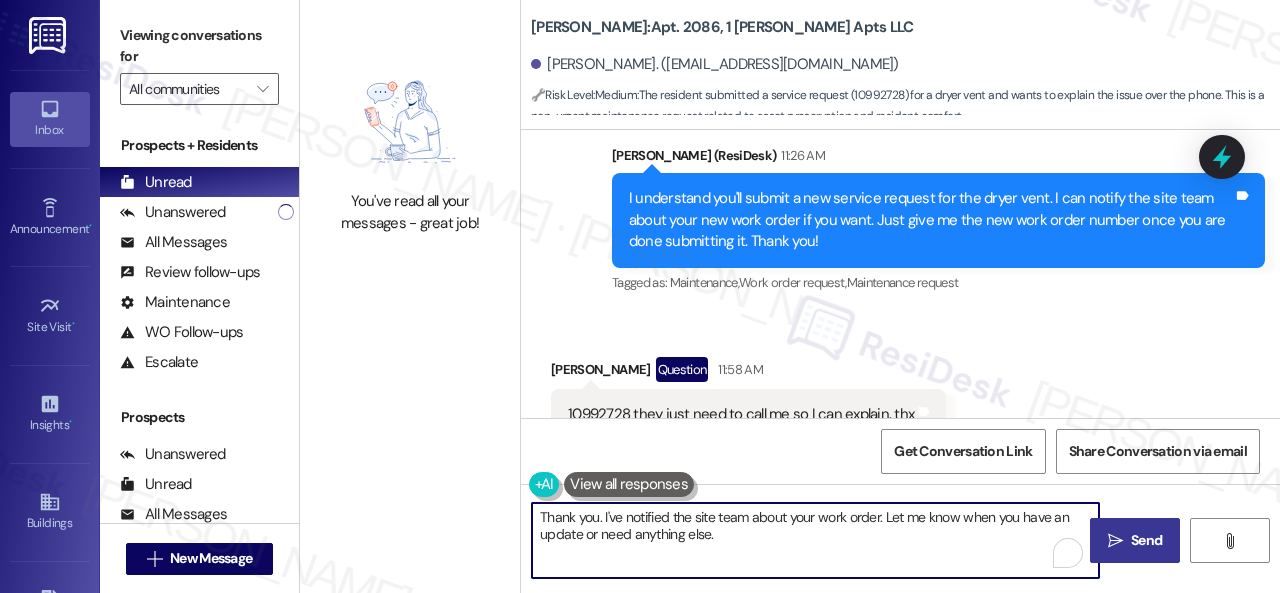 type on "Thank you. I've notified the site team about your work order. Let me know when you have an update or need anything else." 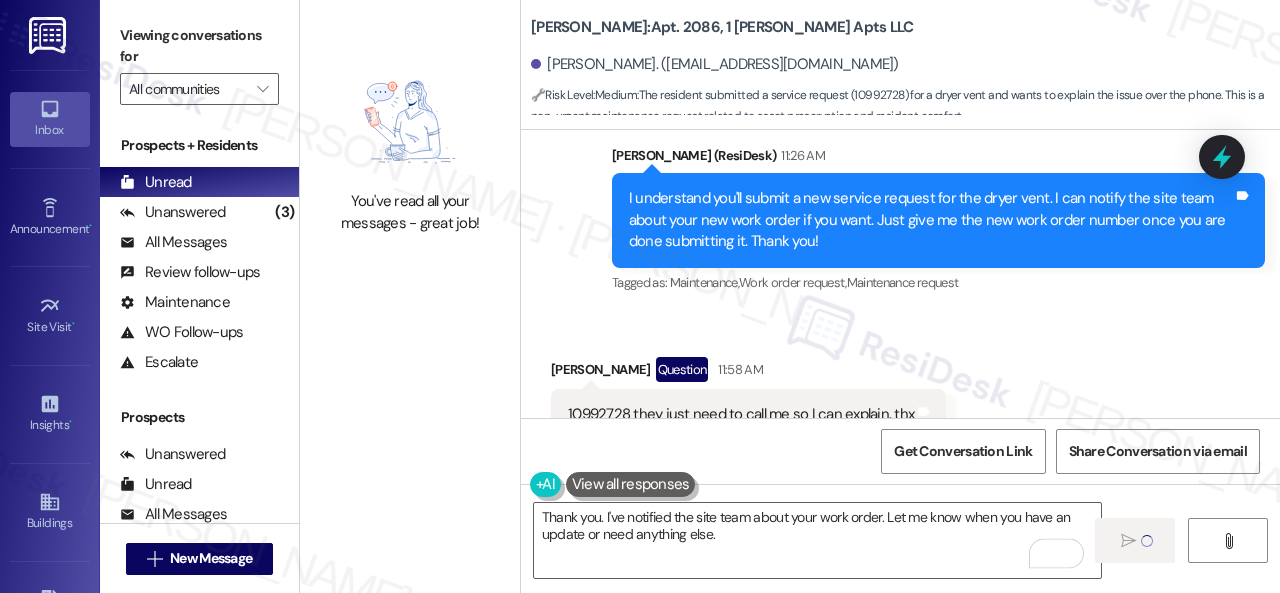 type 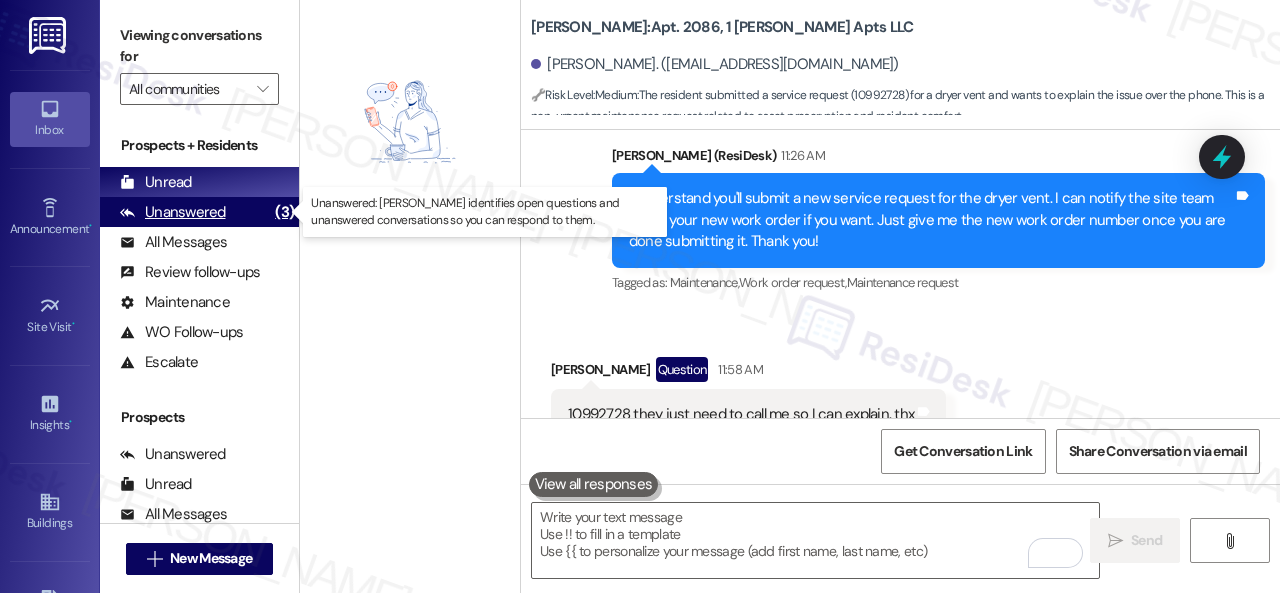 click on "Unanswered" at bounding box center [173, 212] 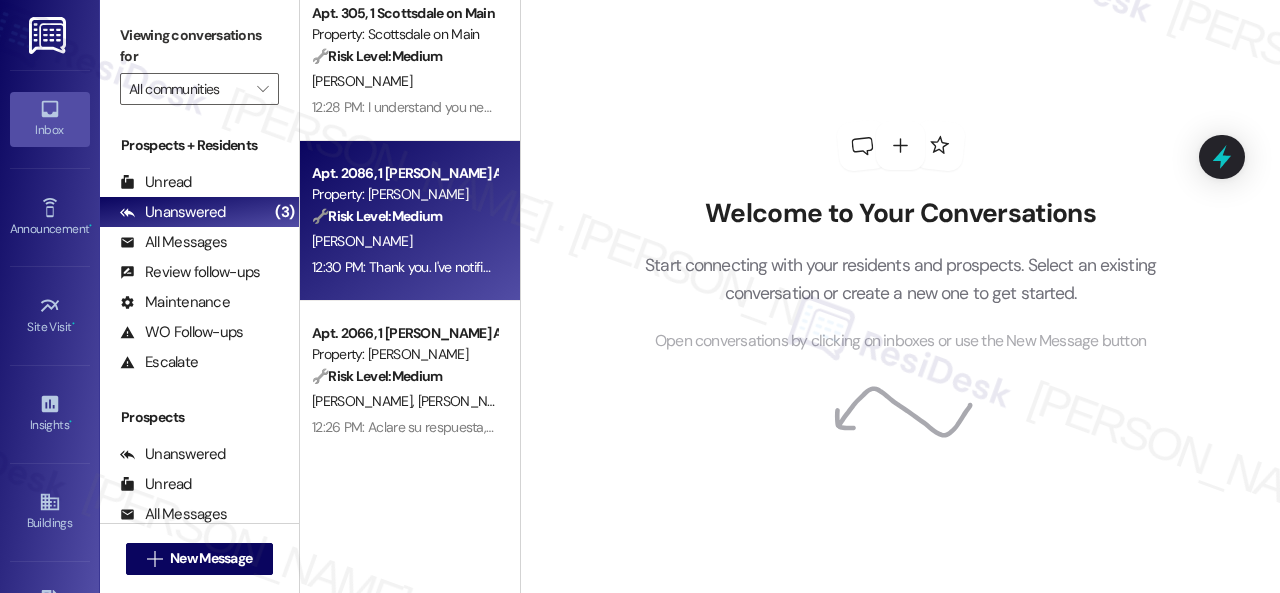 scroll, scrollTop: 28, scrollLeft: 0, axis: vertical 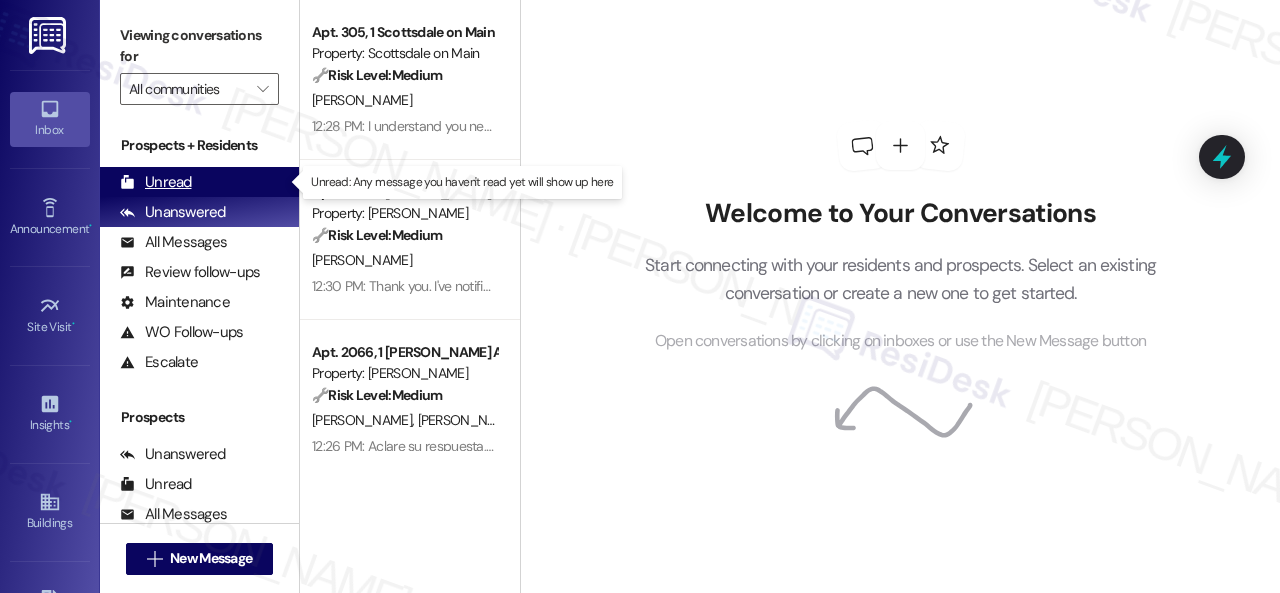 click on "Unread" at bounding box center [156, 182] 